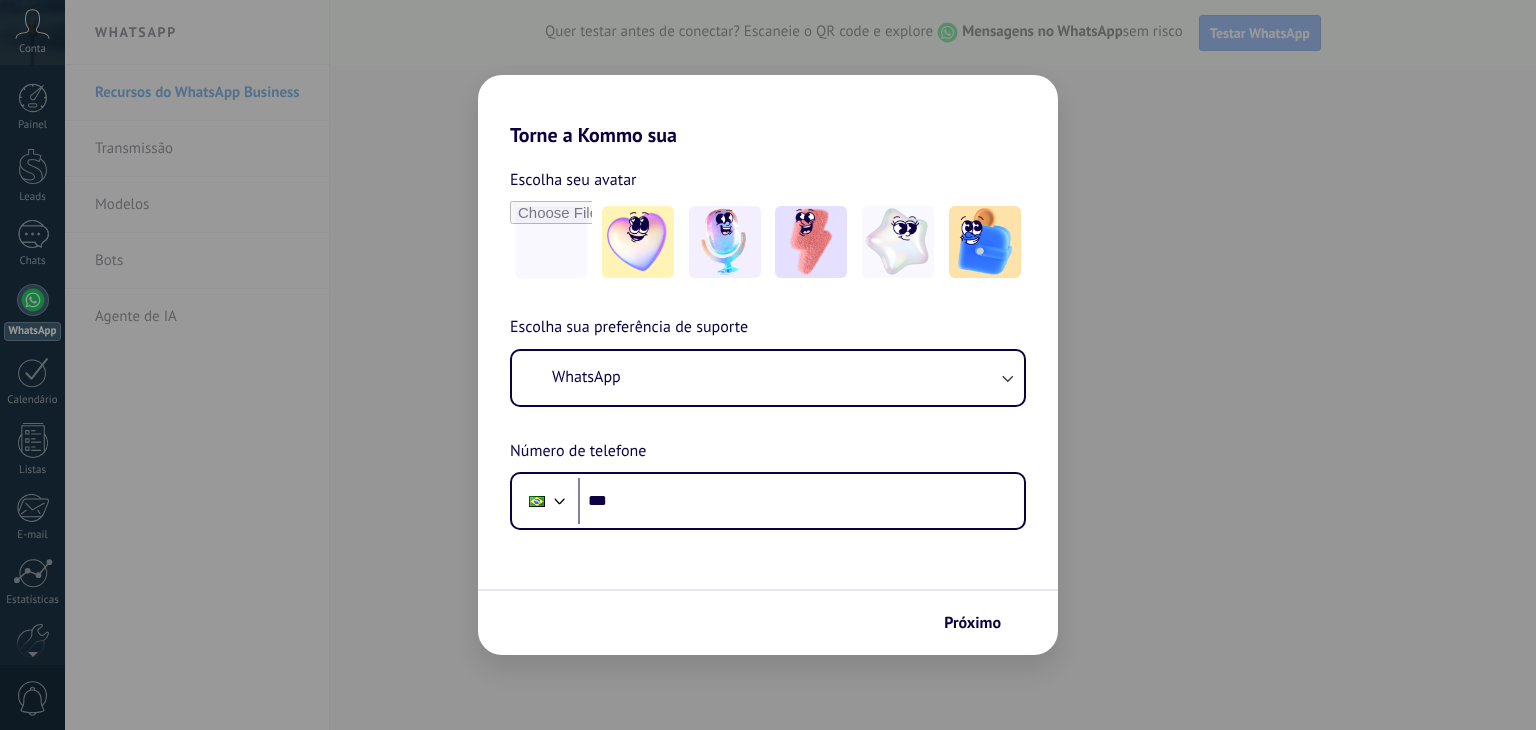 scroll, scrollTop: 0, scrollLeft: 0, axis: both 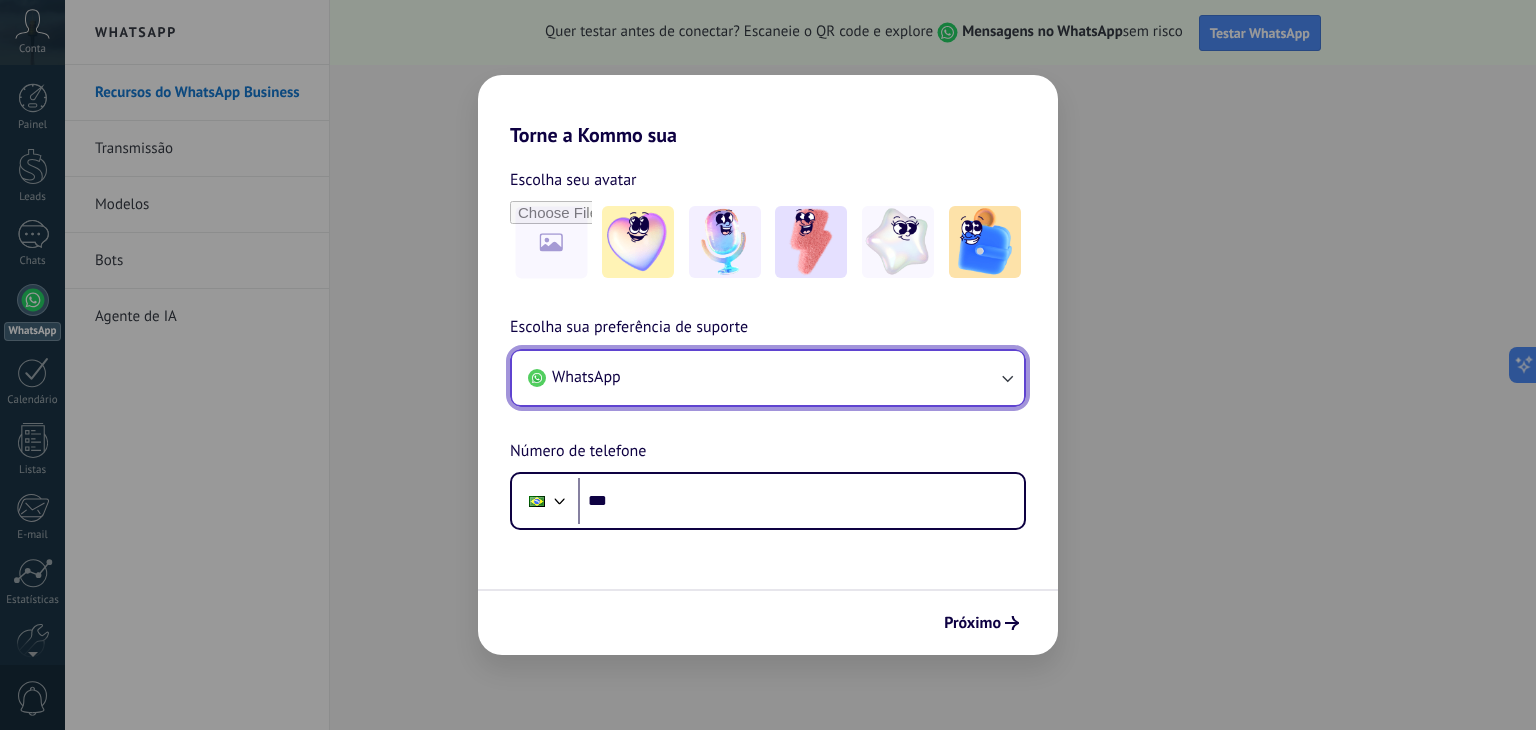 click on "WhatsApp" at bounding box center (768, 378) 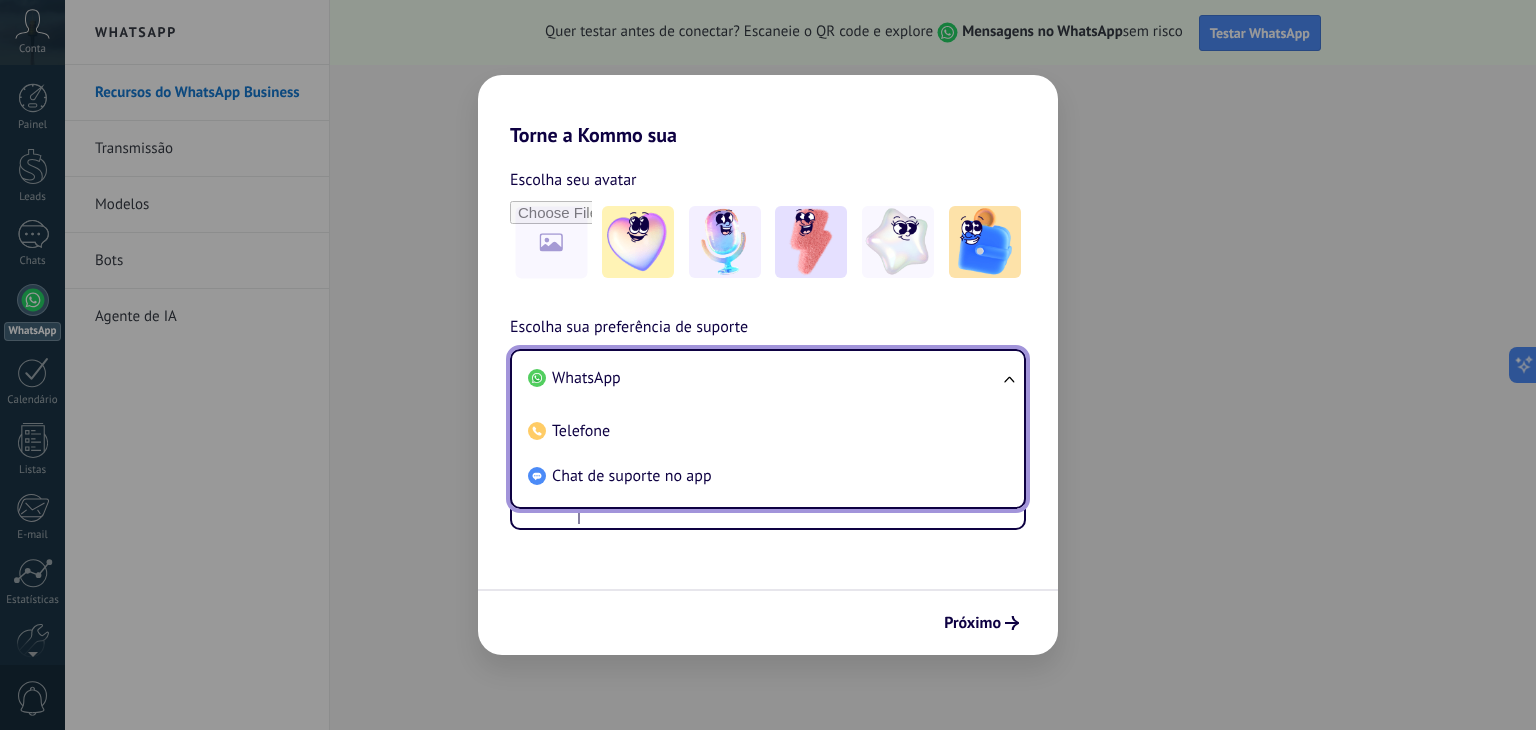 click on "WhatsApp" at bounding box center (764, 378) 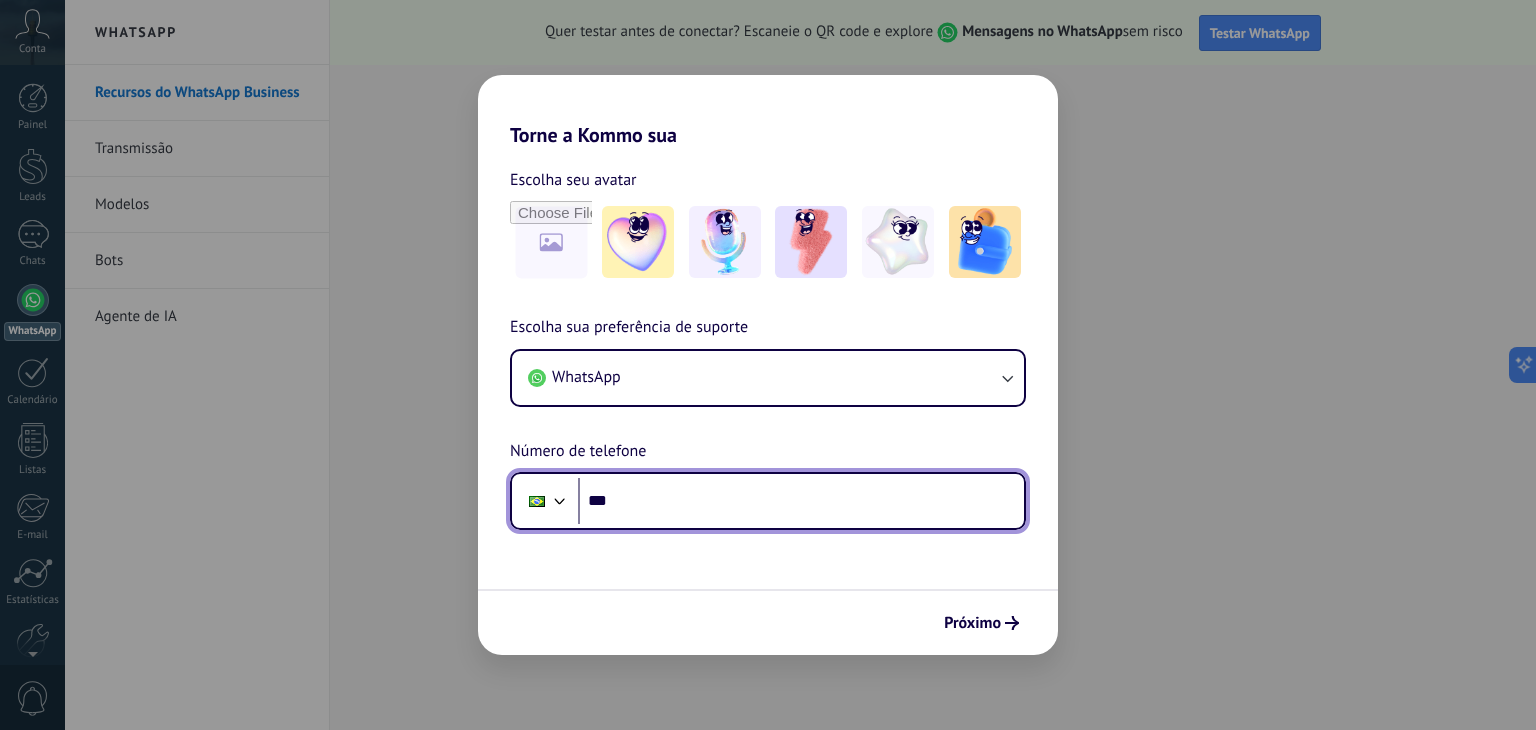 click on "***" at bounding box center (801, 501) 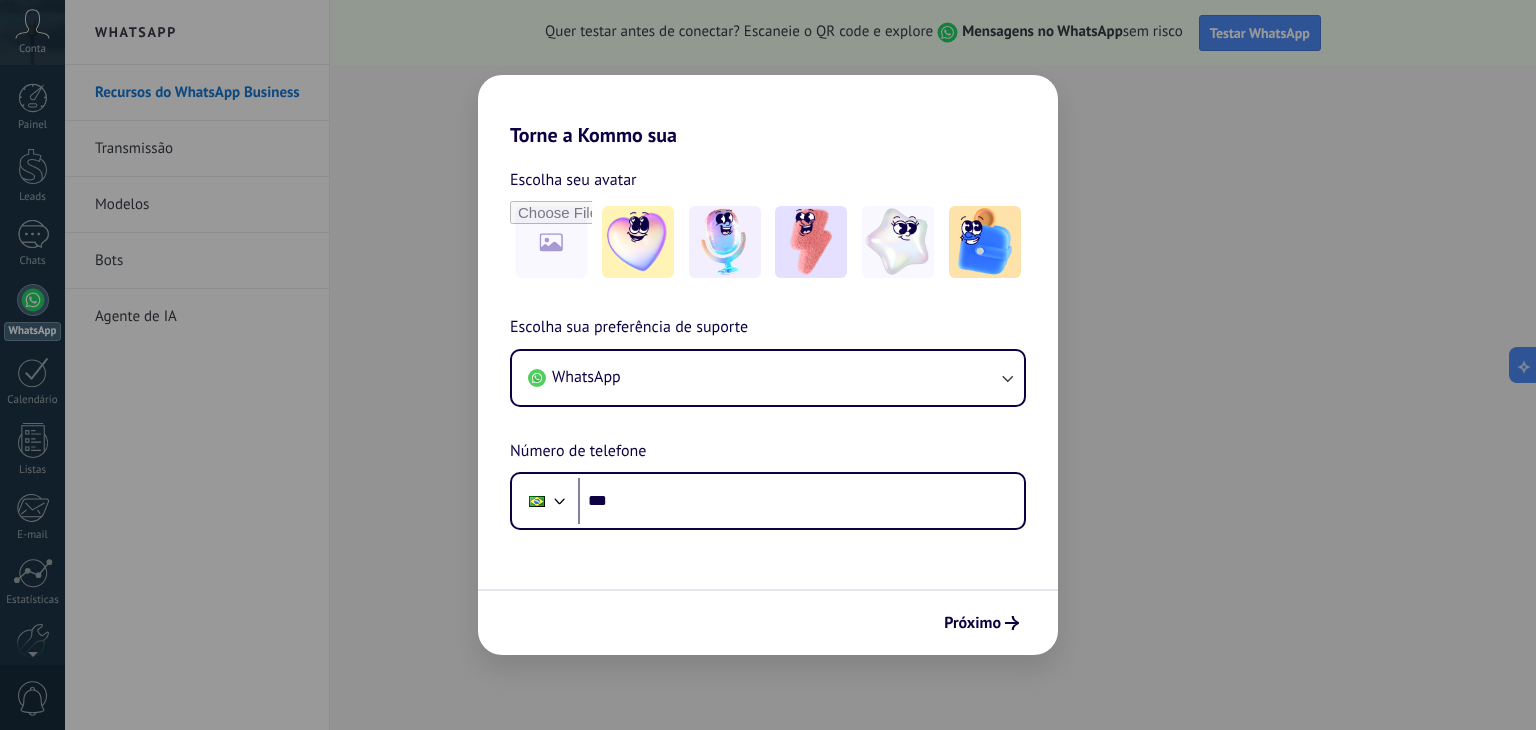 click on "Torne a Kommo sua Escolha seu avatar Escolha sua preferência de suporte WhatsApp Número de telefone Phone *** Próximo" at bounding box center [768, 365] 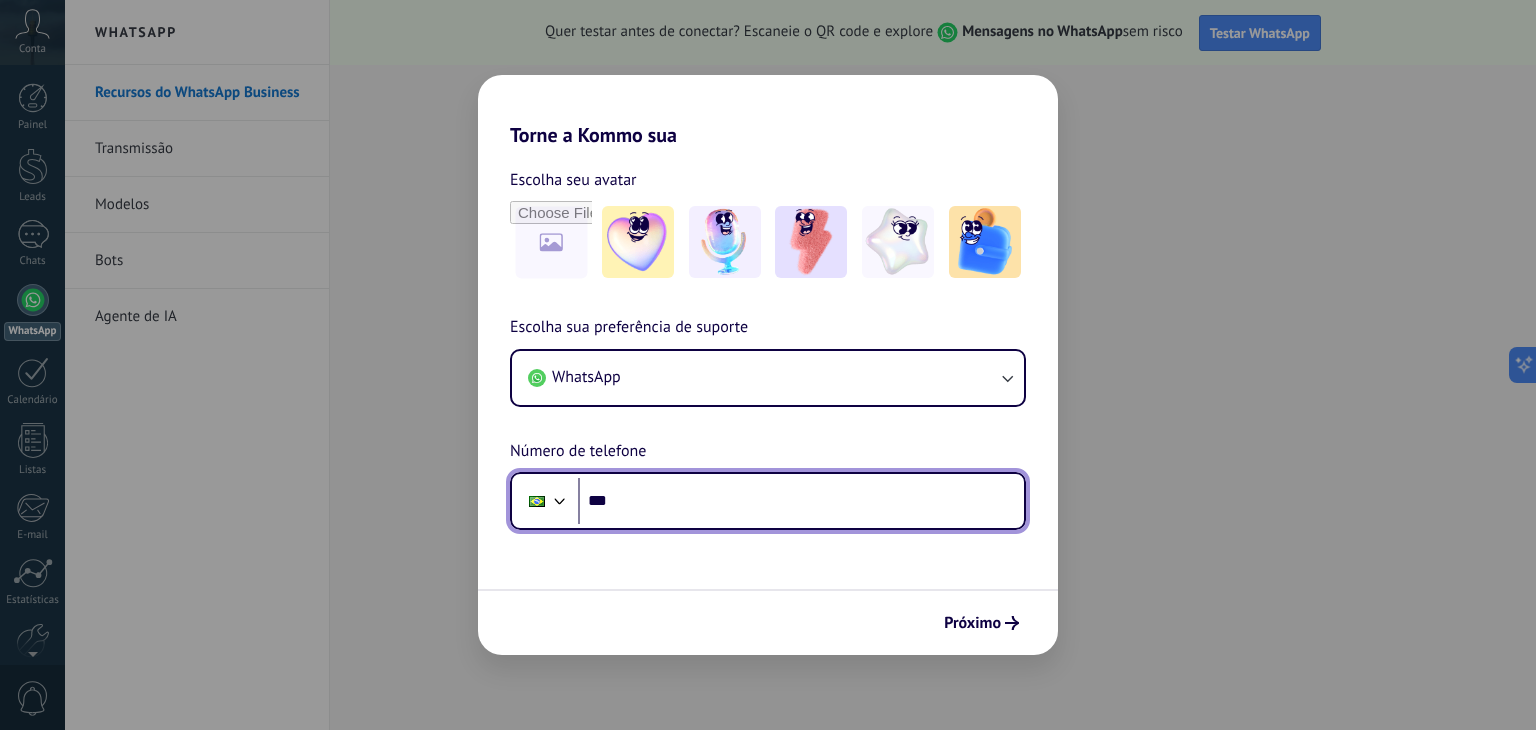 click on "***" at bounding box center (801, 501) 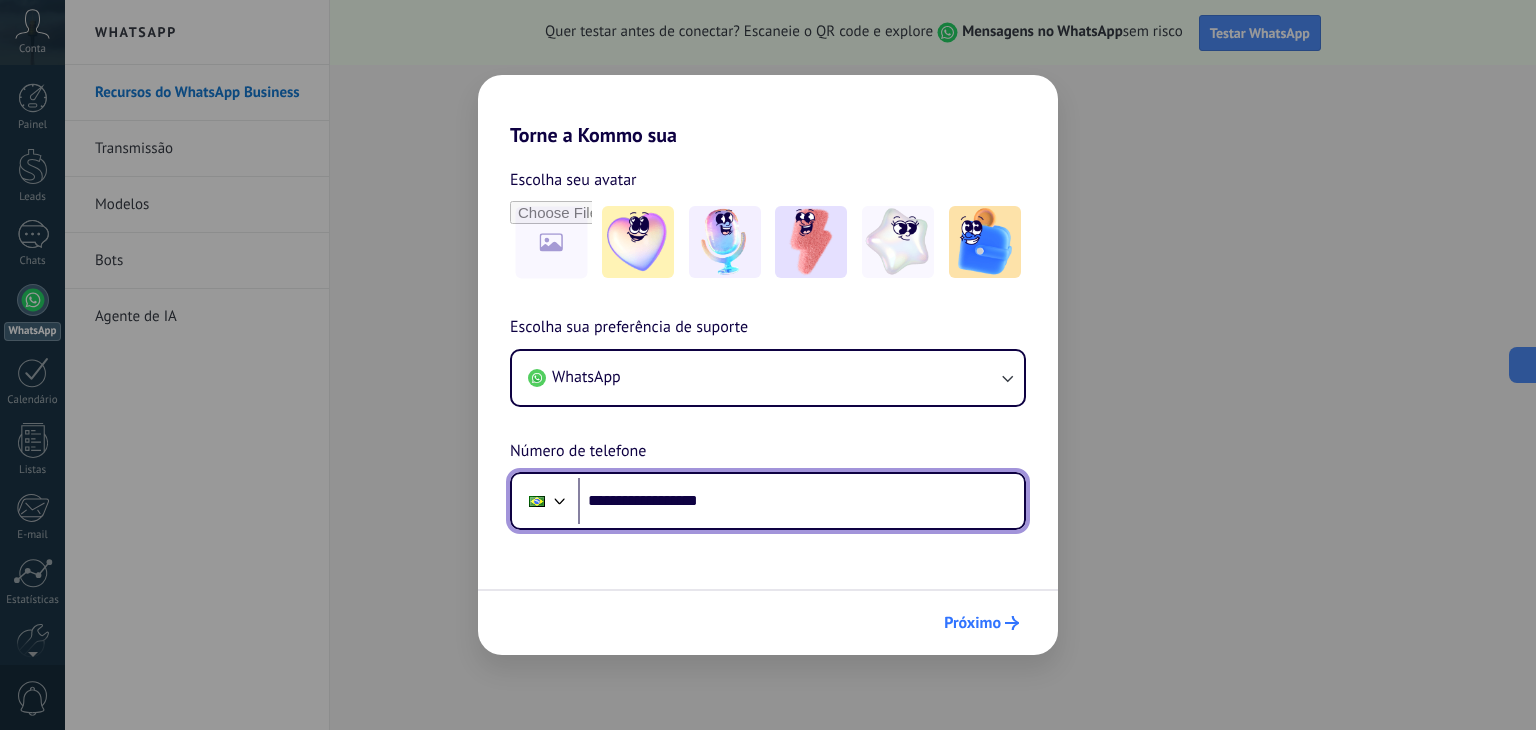 type on "**********" 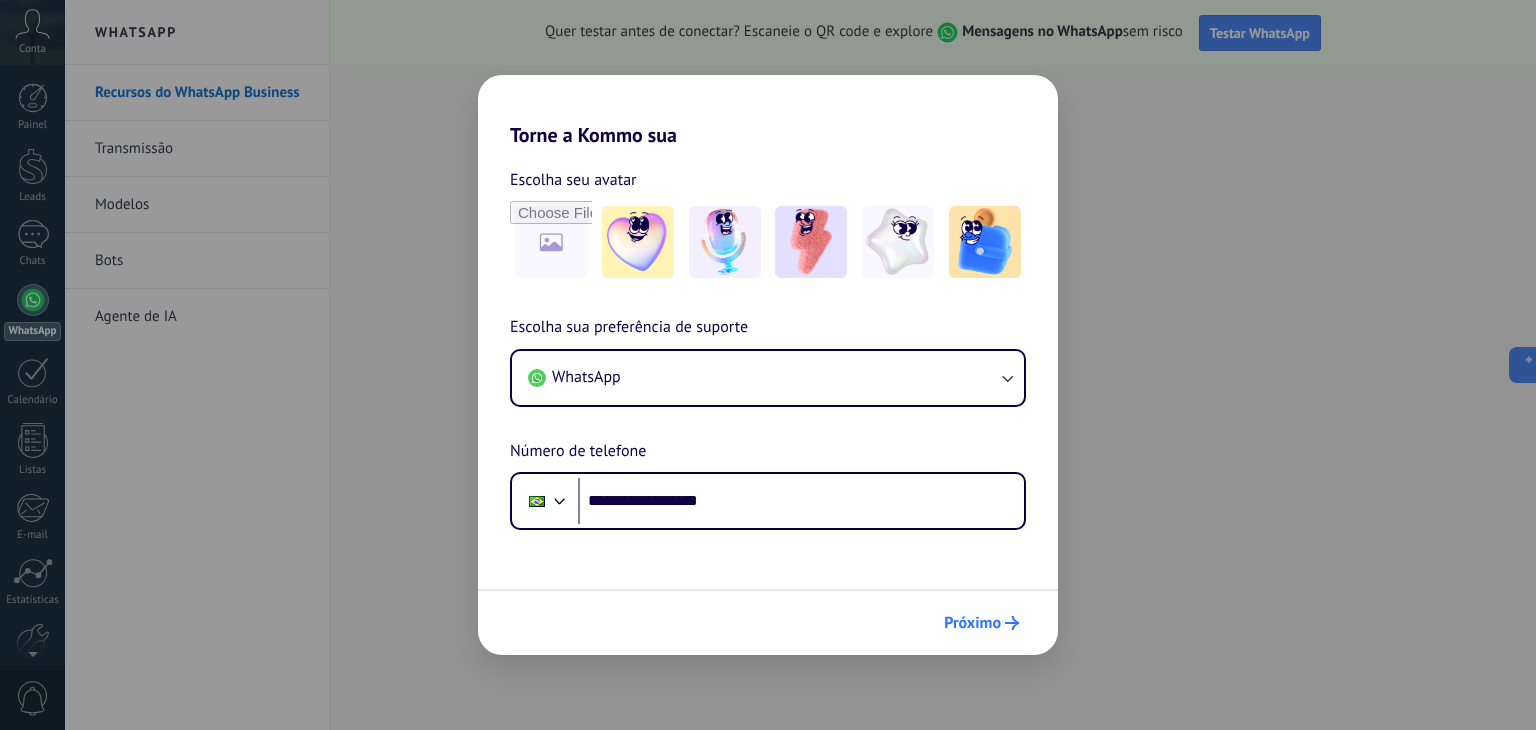 click on "Próximo" at bounding box center (972, 623) 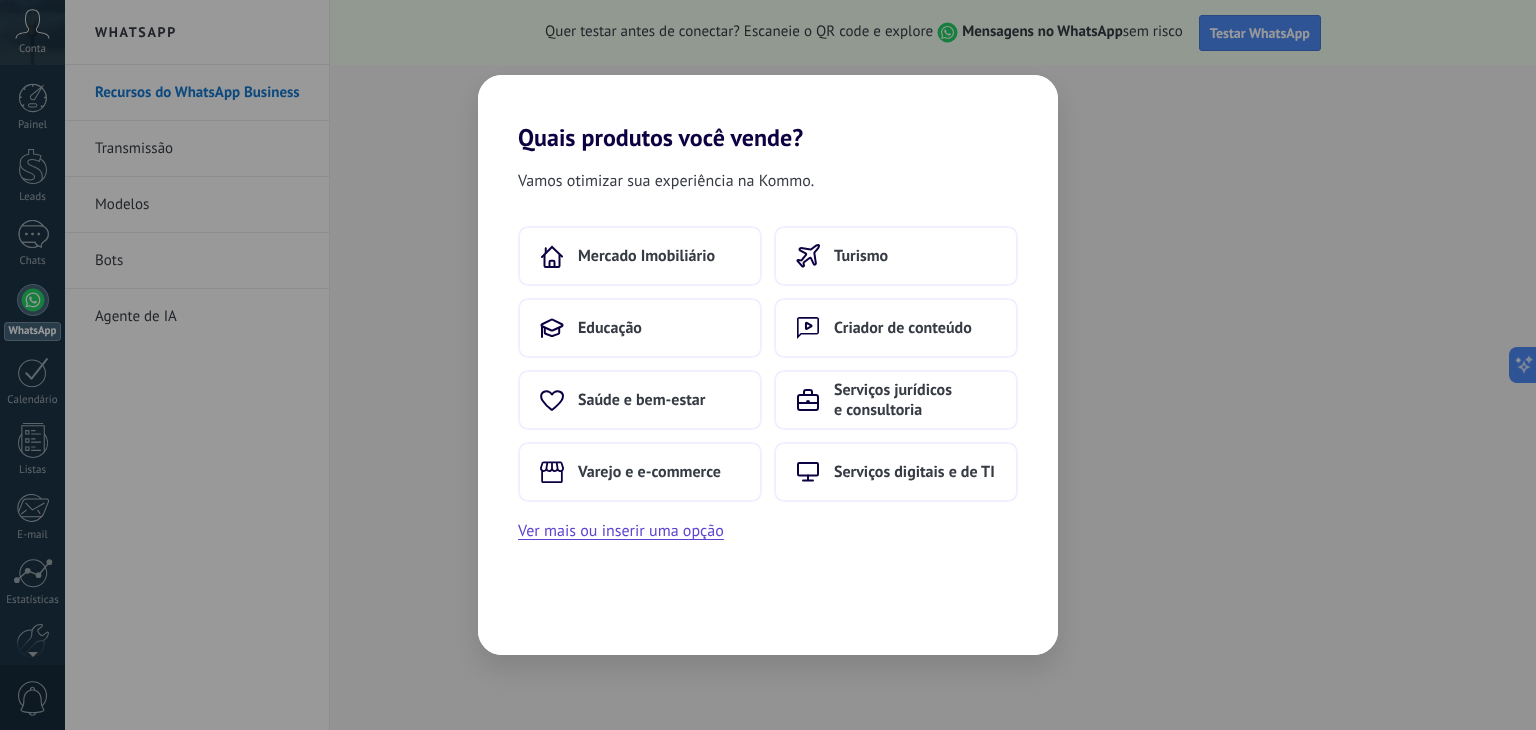 scroll, scrollTop: 0, scrollLeft: 0, axis: both 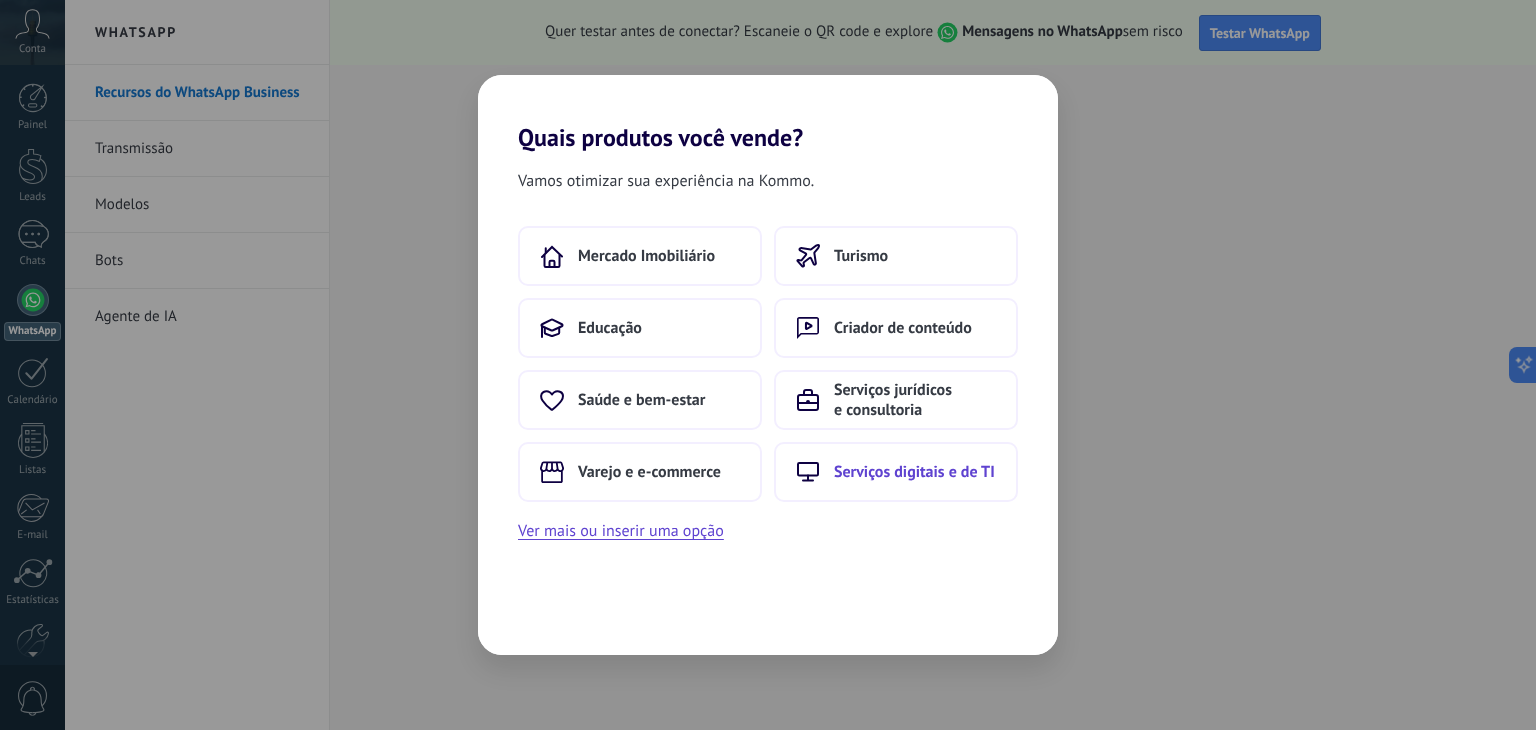 click on "Serviços digitais e de TI" at bounding box center [914, 472] 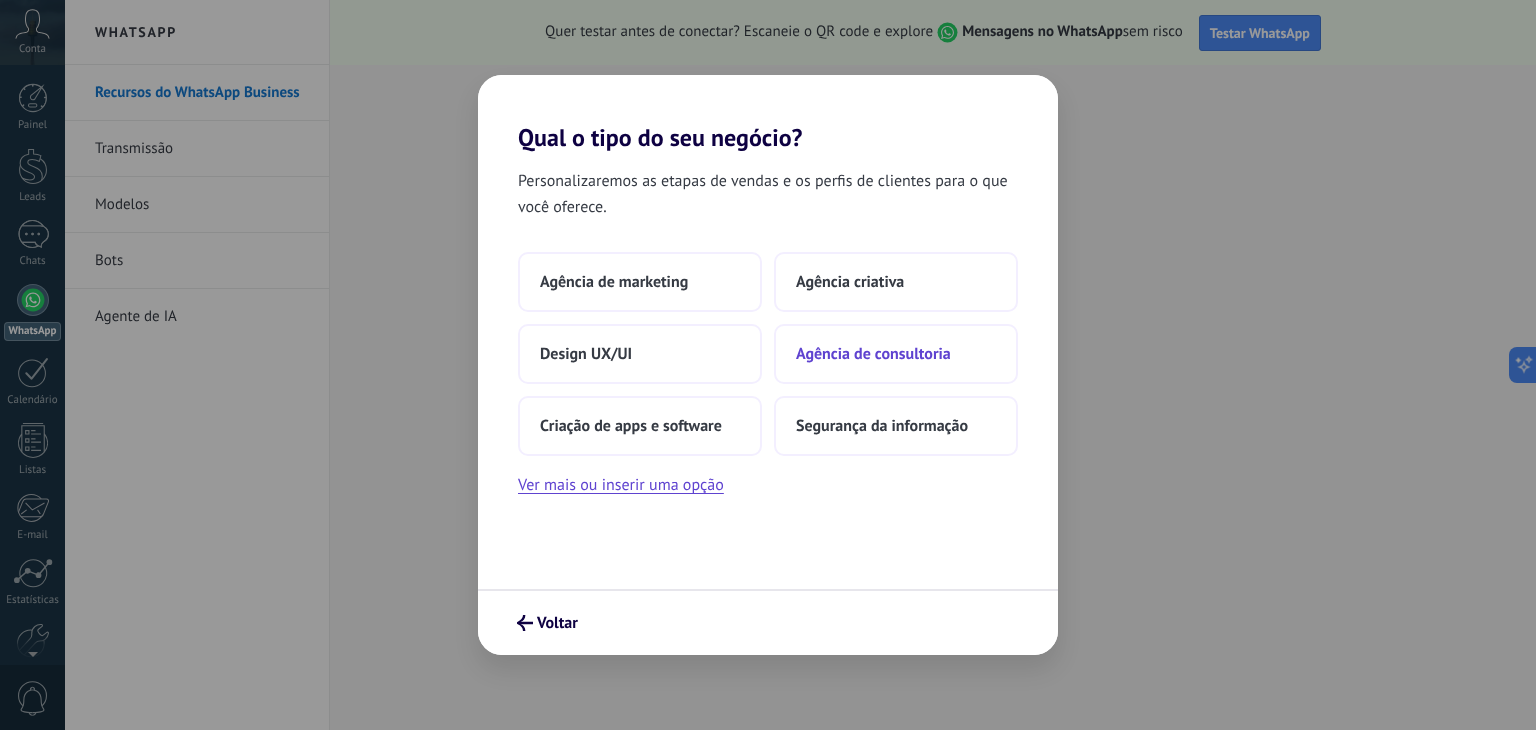 click on "Agência de consultoria" at bounding box center (873, 354) 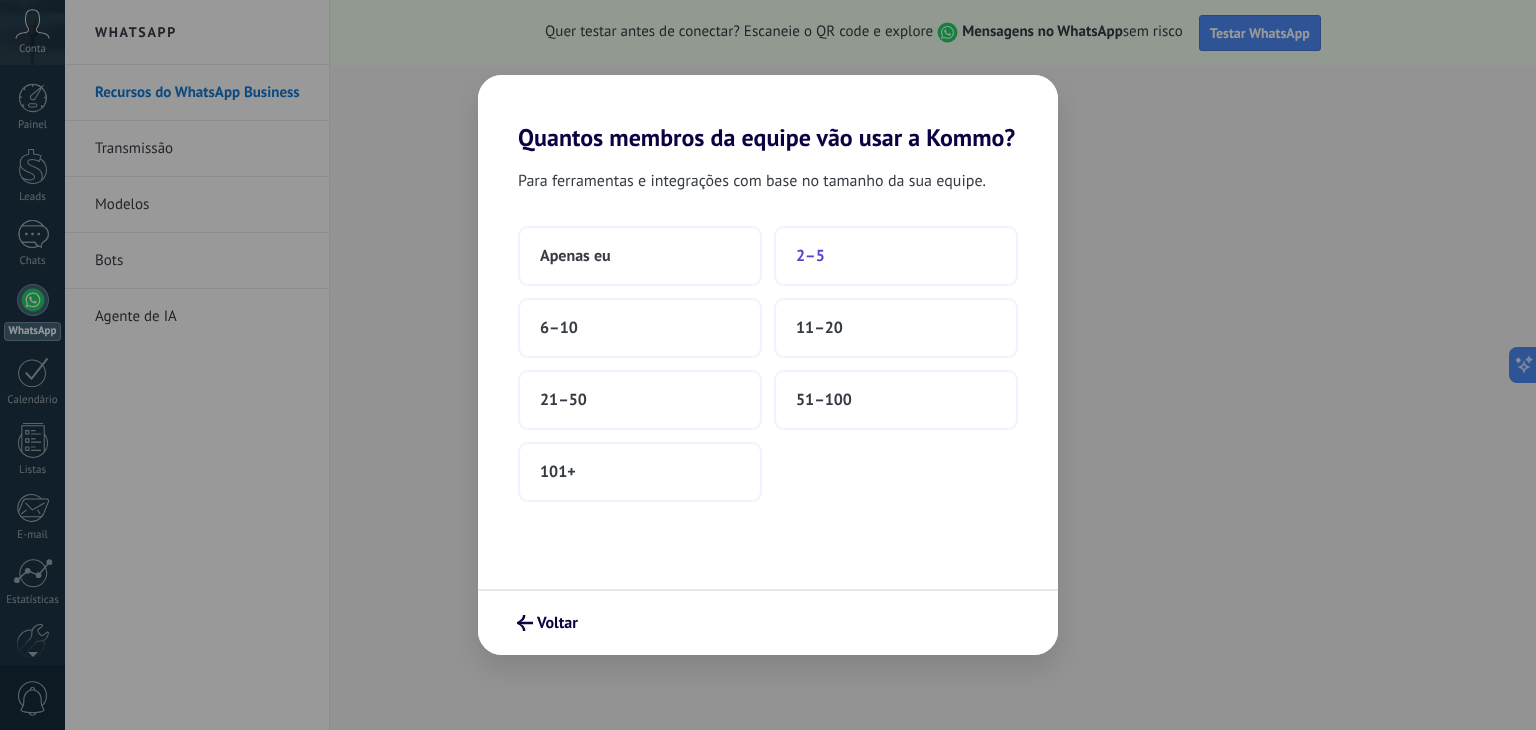 click on "2–5" at bounding box center (896, 256) 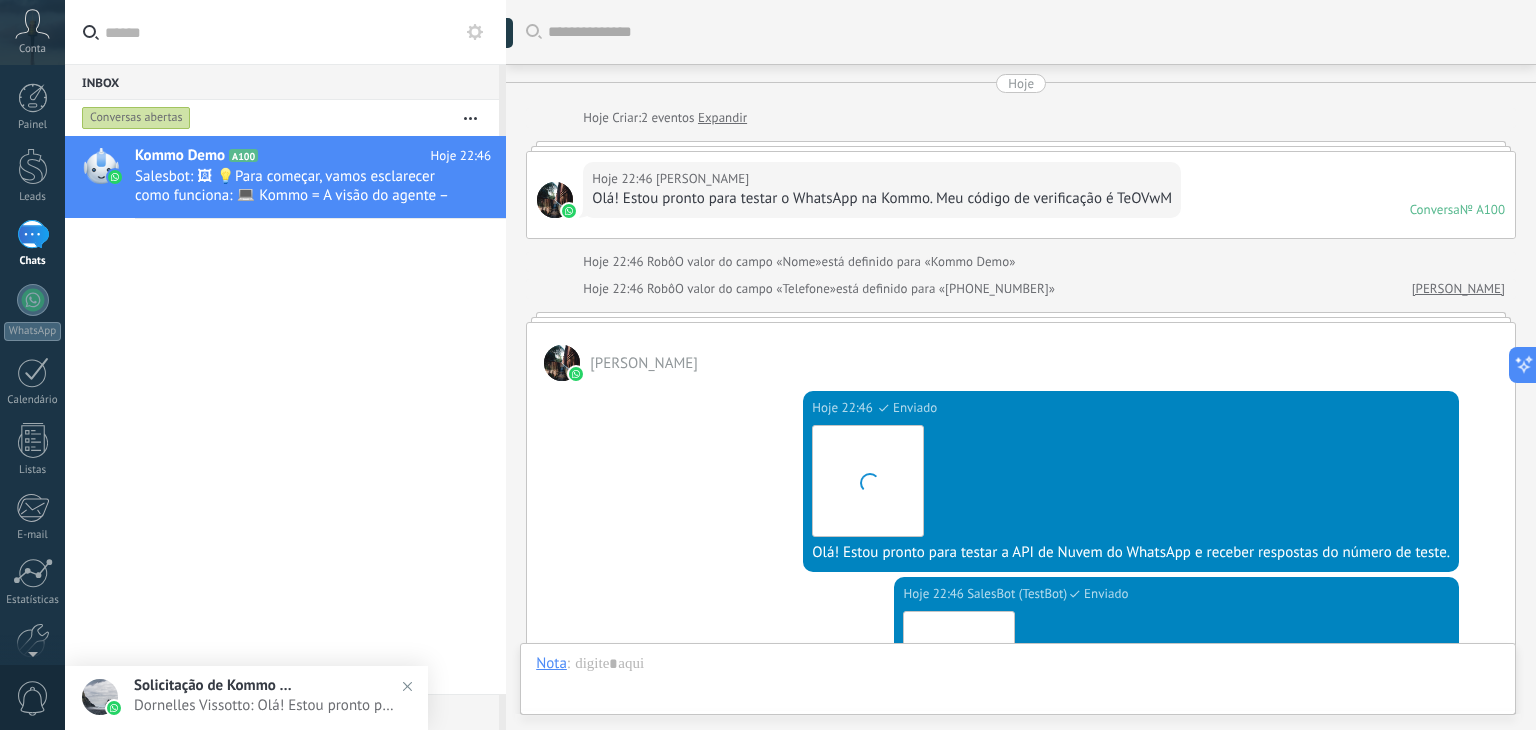scroll, scrollTop: 29, scrollLeft: 0, axis: vertical 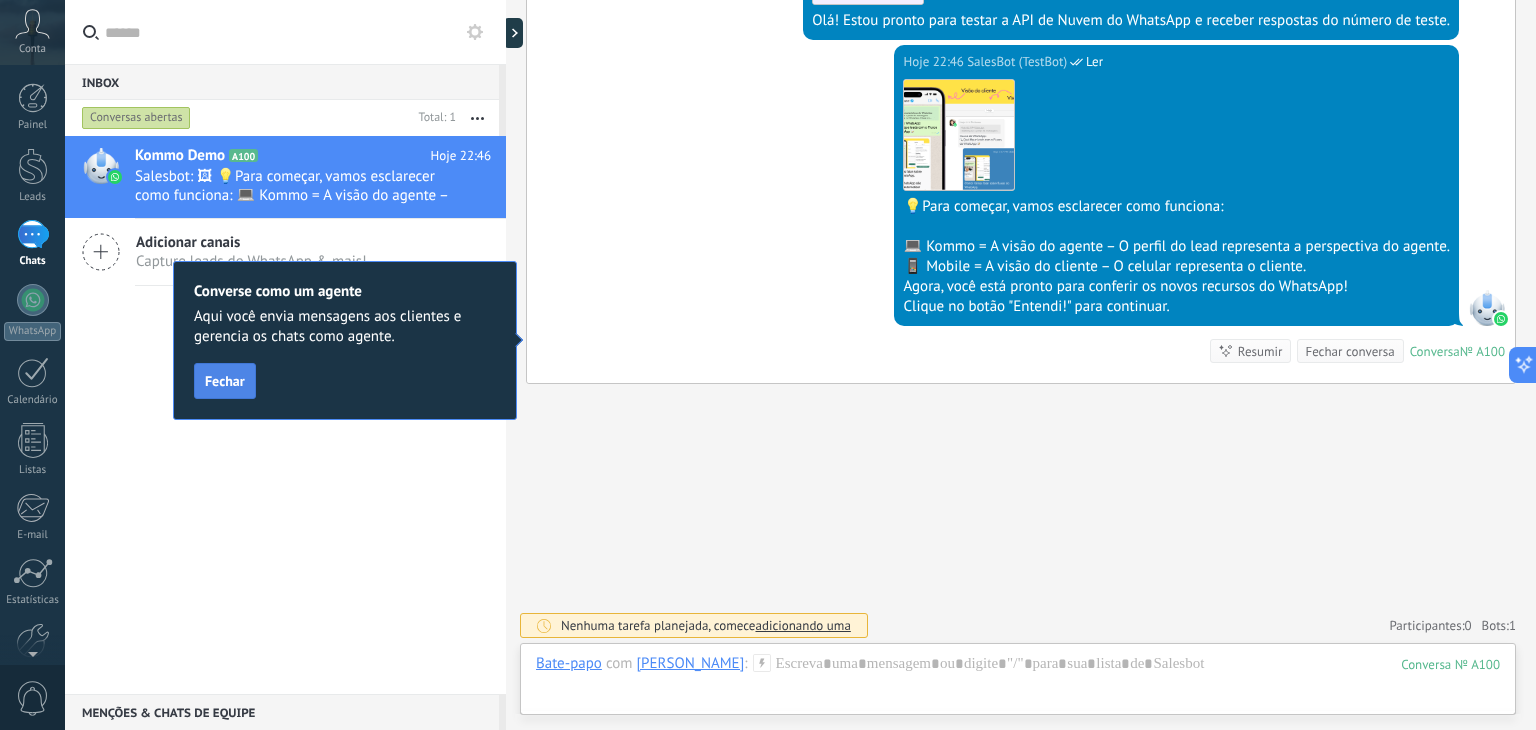 click on "Fechar" at bounding box center (225, 381) 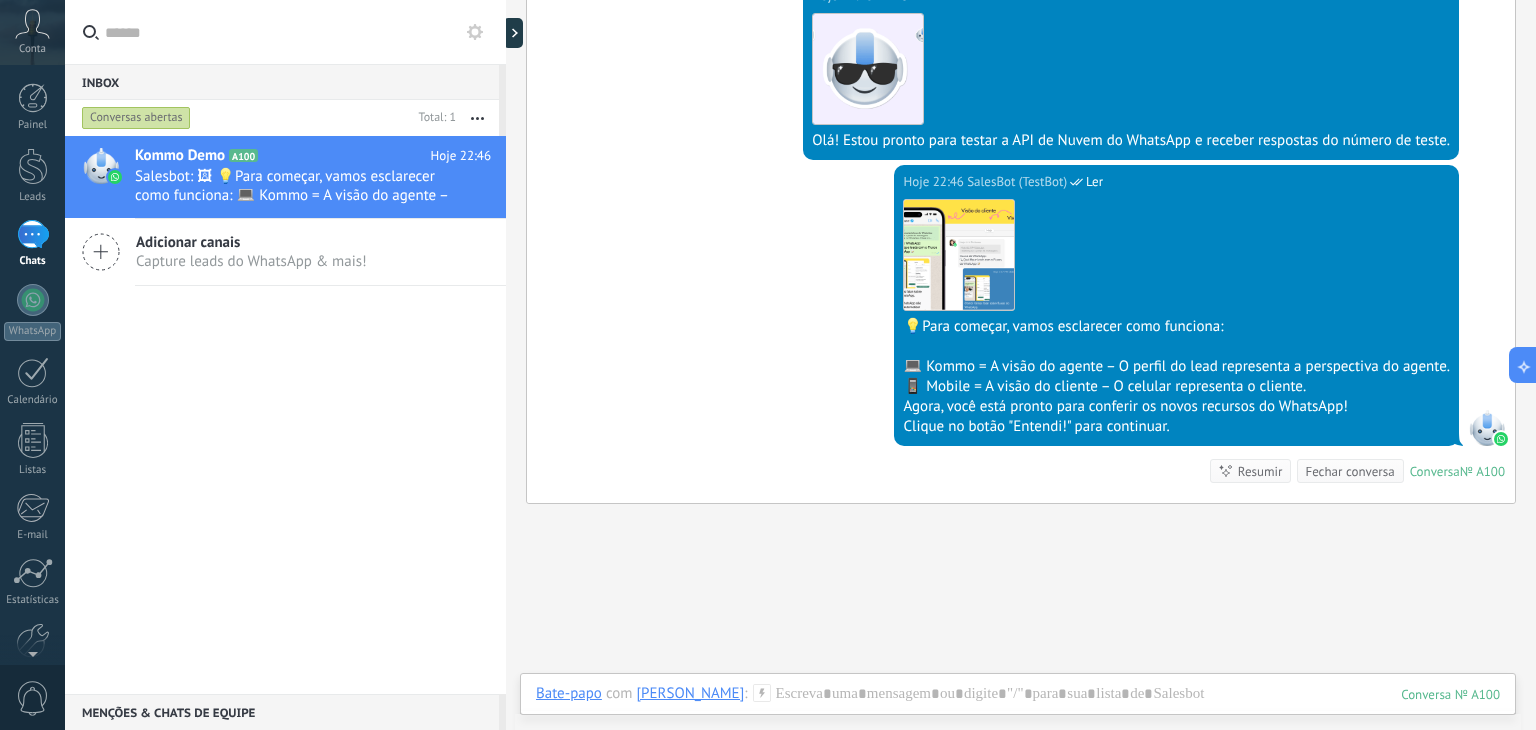 scroll, scrollTop: 412, scrollLeft: 0, axis: vertical 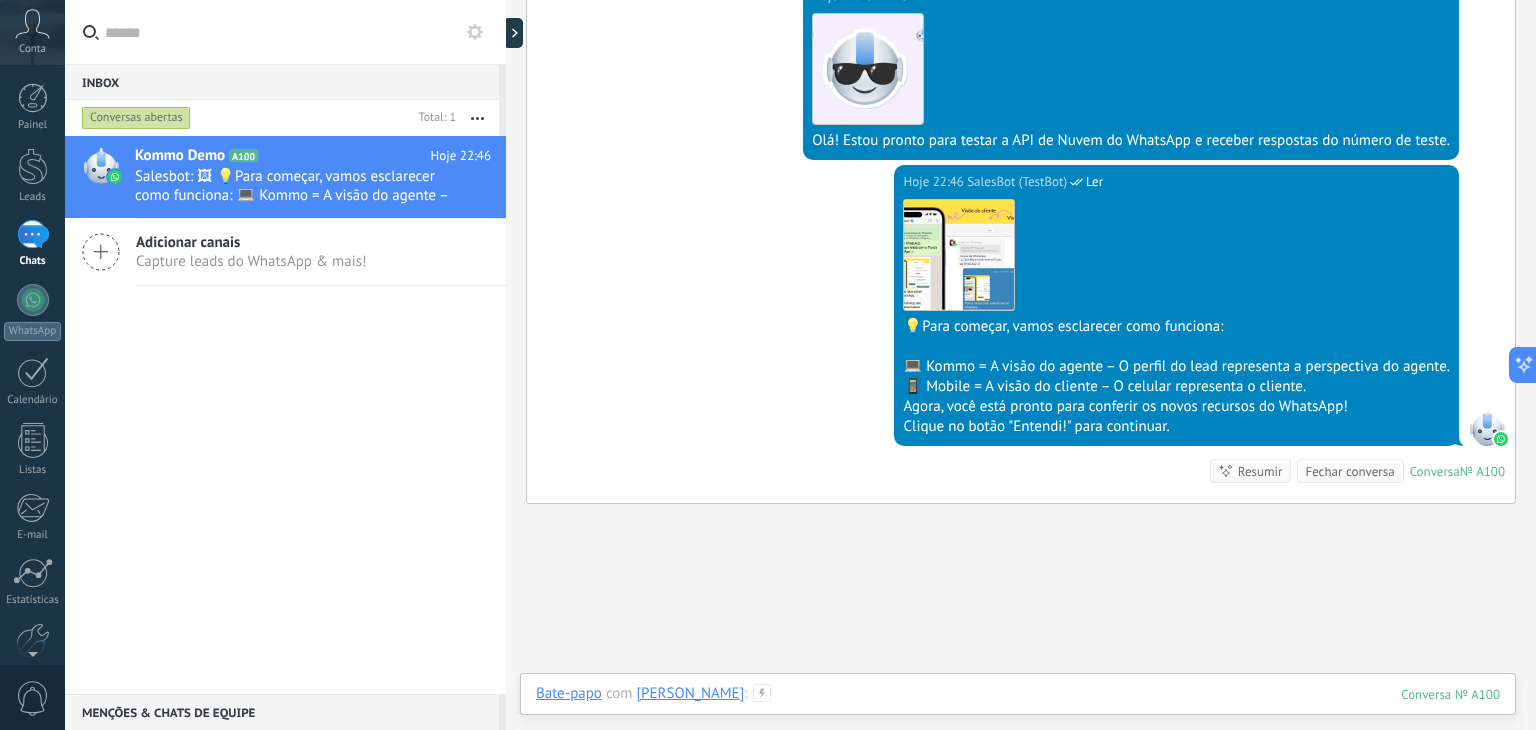 click at bounding box center [1018, 714] 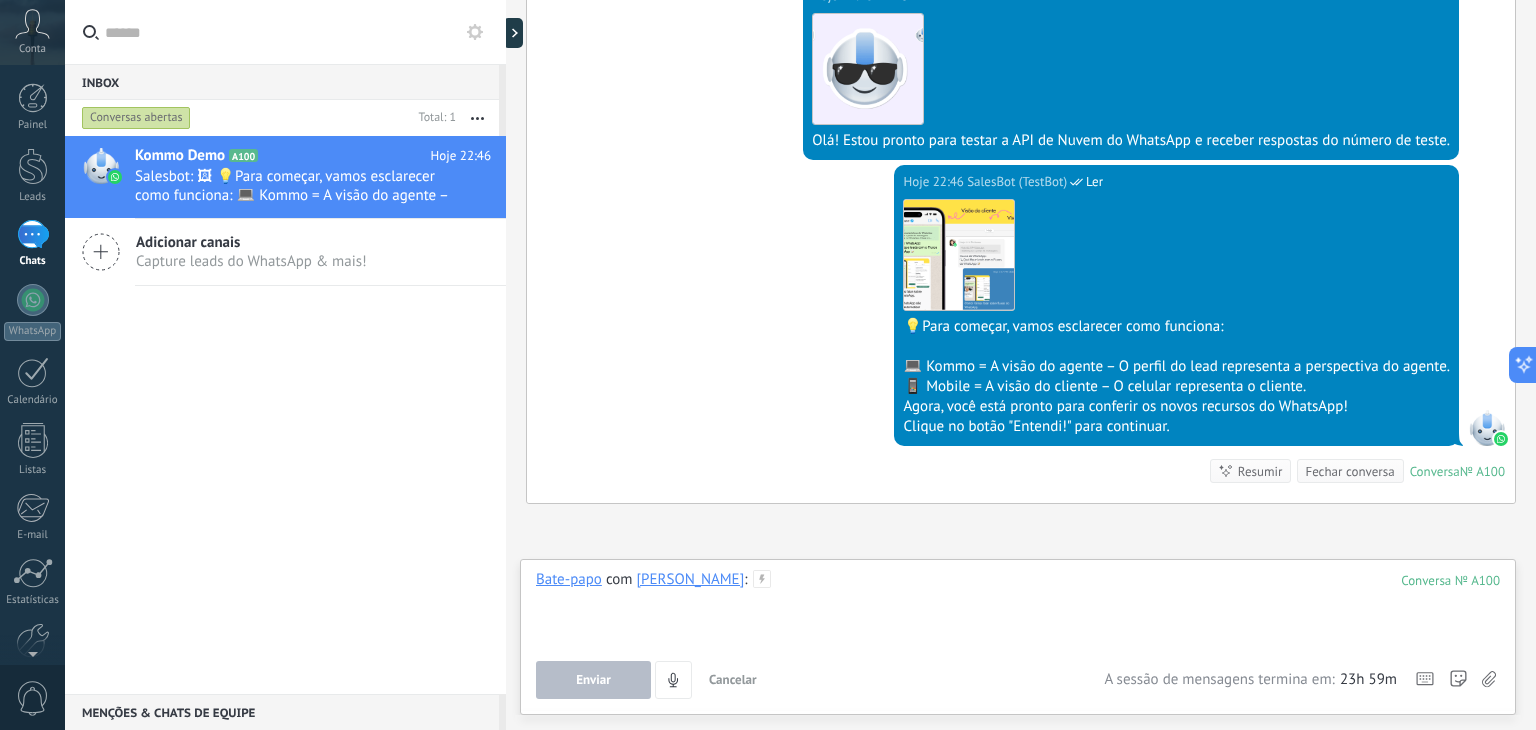type 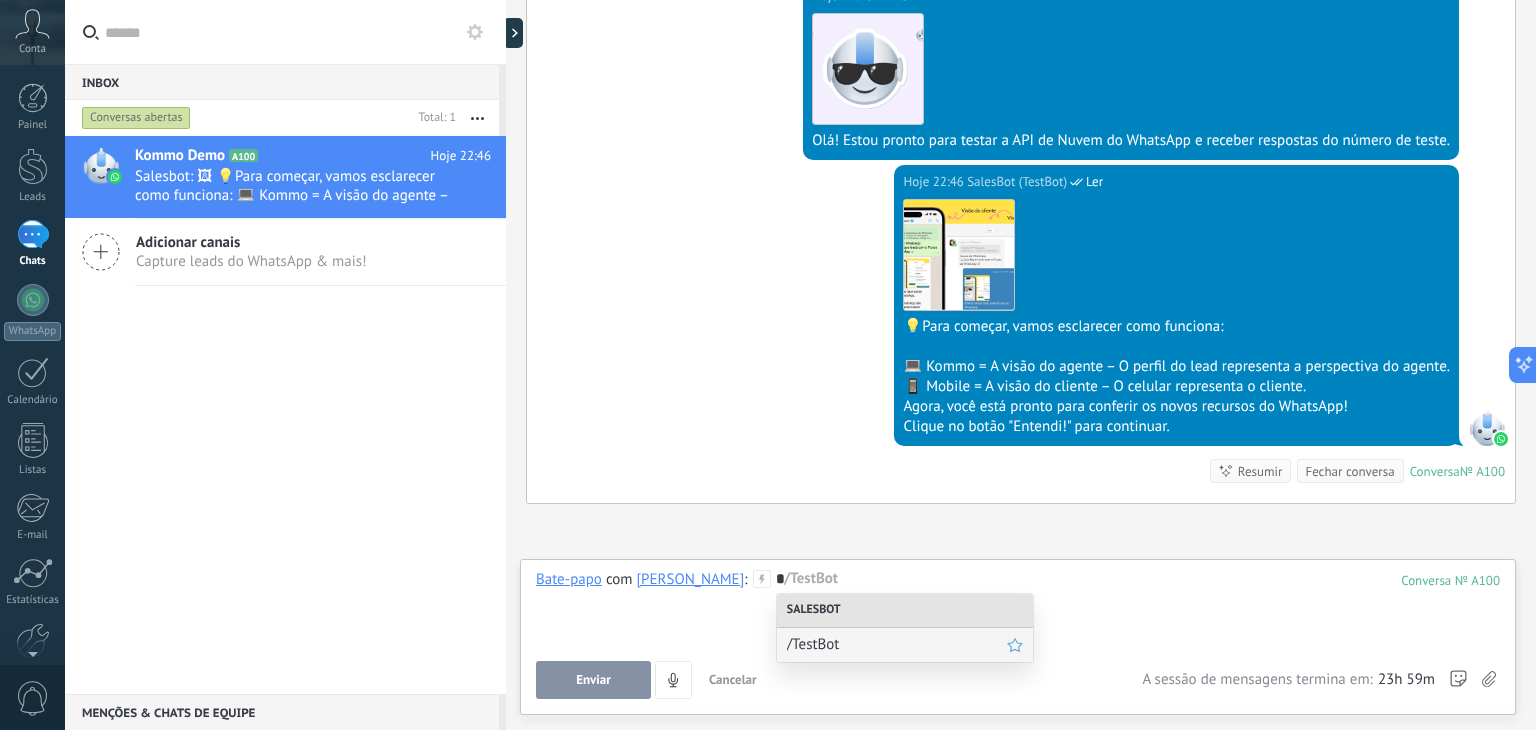 click on "/TestBot" at bounding box center [897, 644] 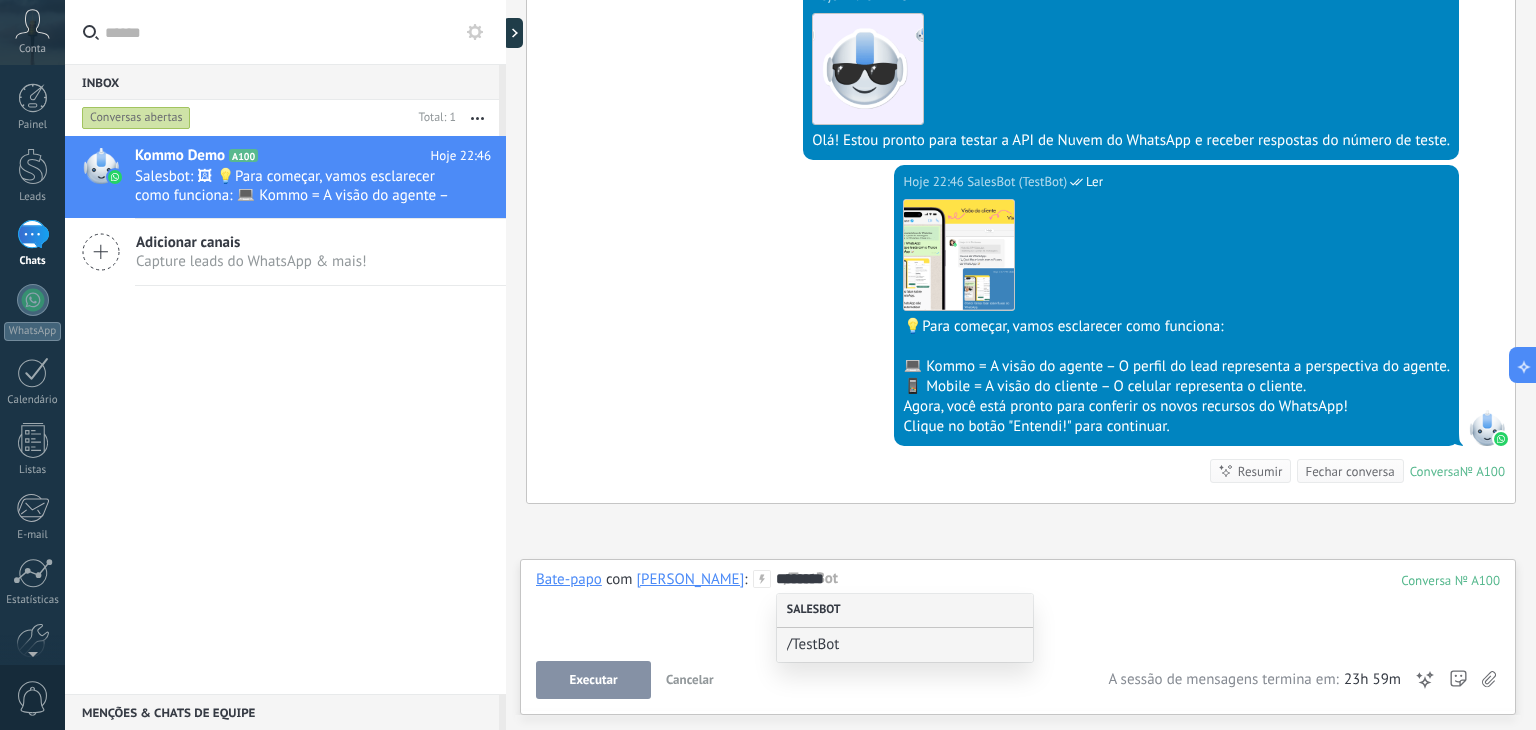 click on "Salesbot" at bounding box center (905, 611) 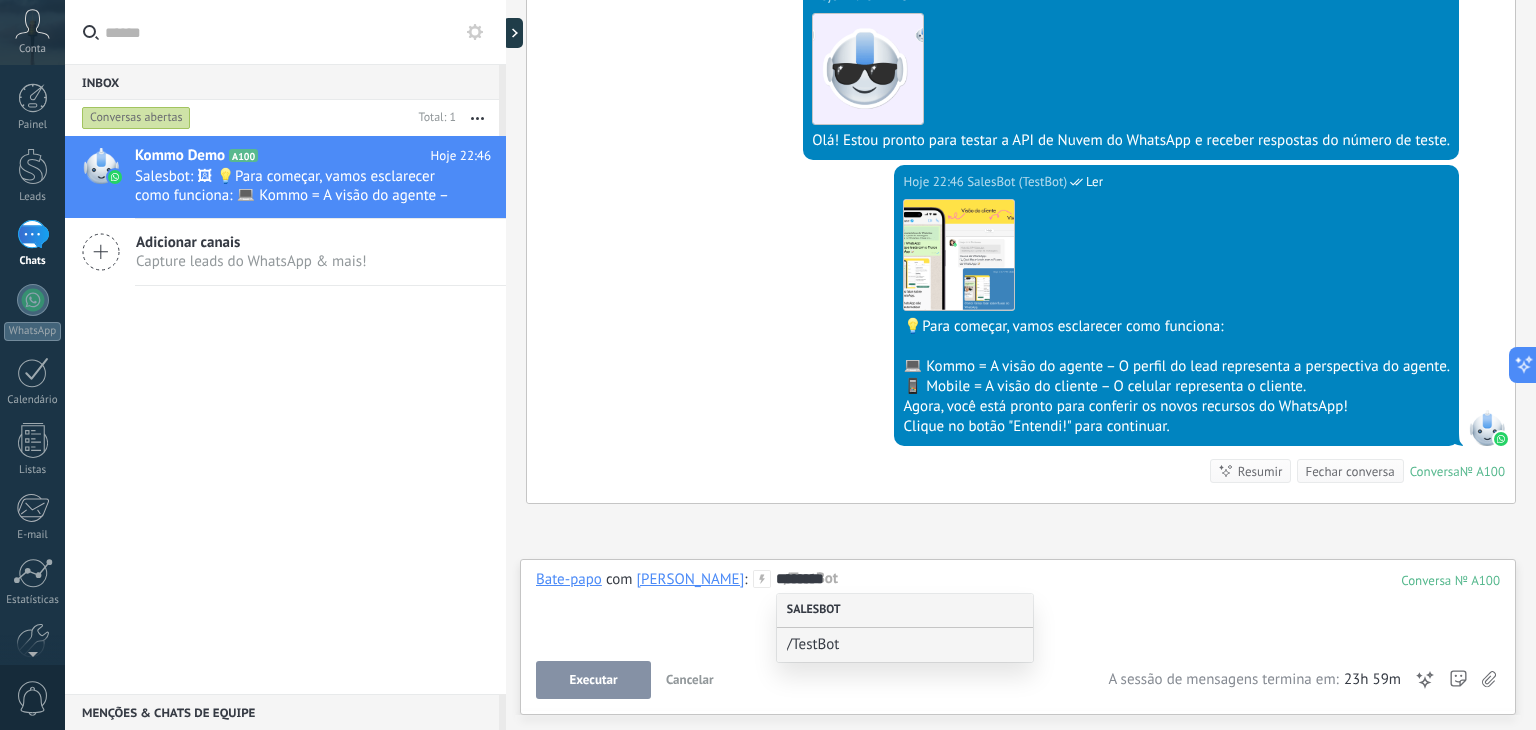 click on "Salesbot" at bounding box center (905, 611) 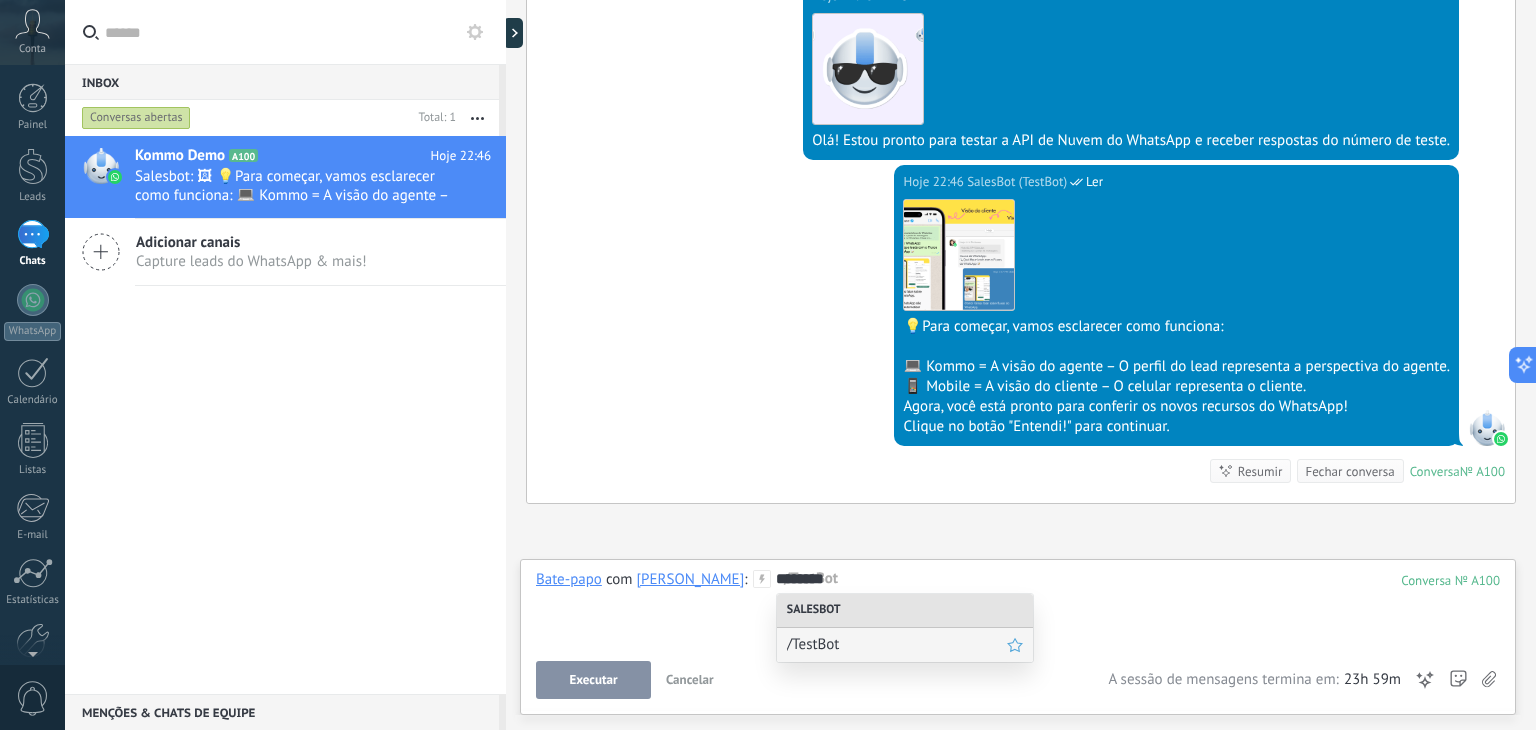 click on "/TestBot" at bounding box center (897, 644) 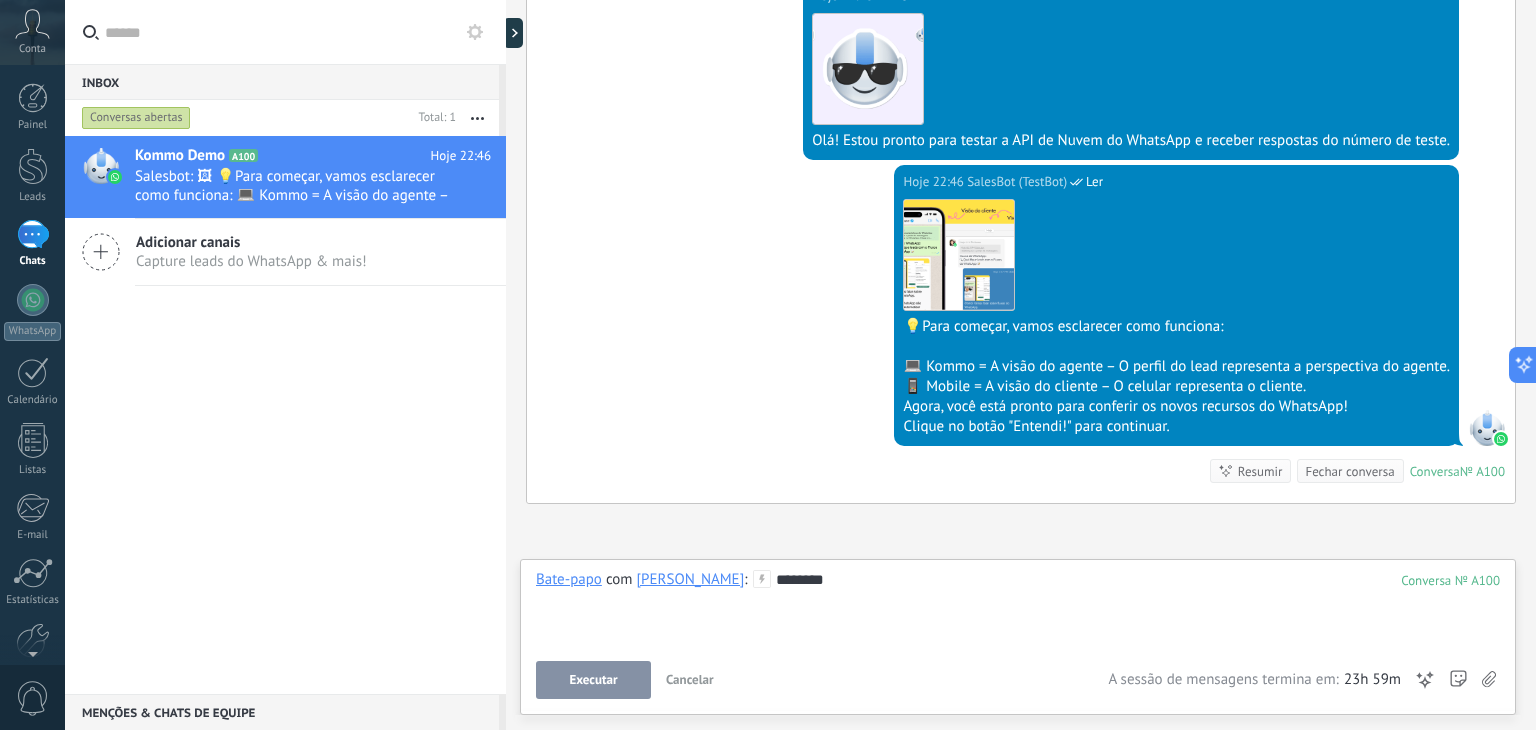 click on "Executar" at bounding box center [593, 680] 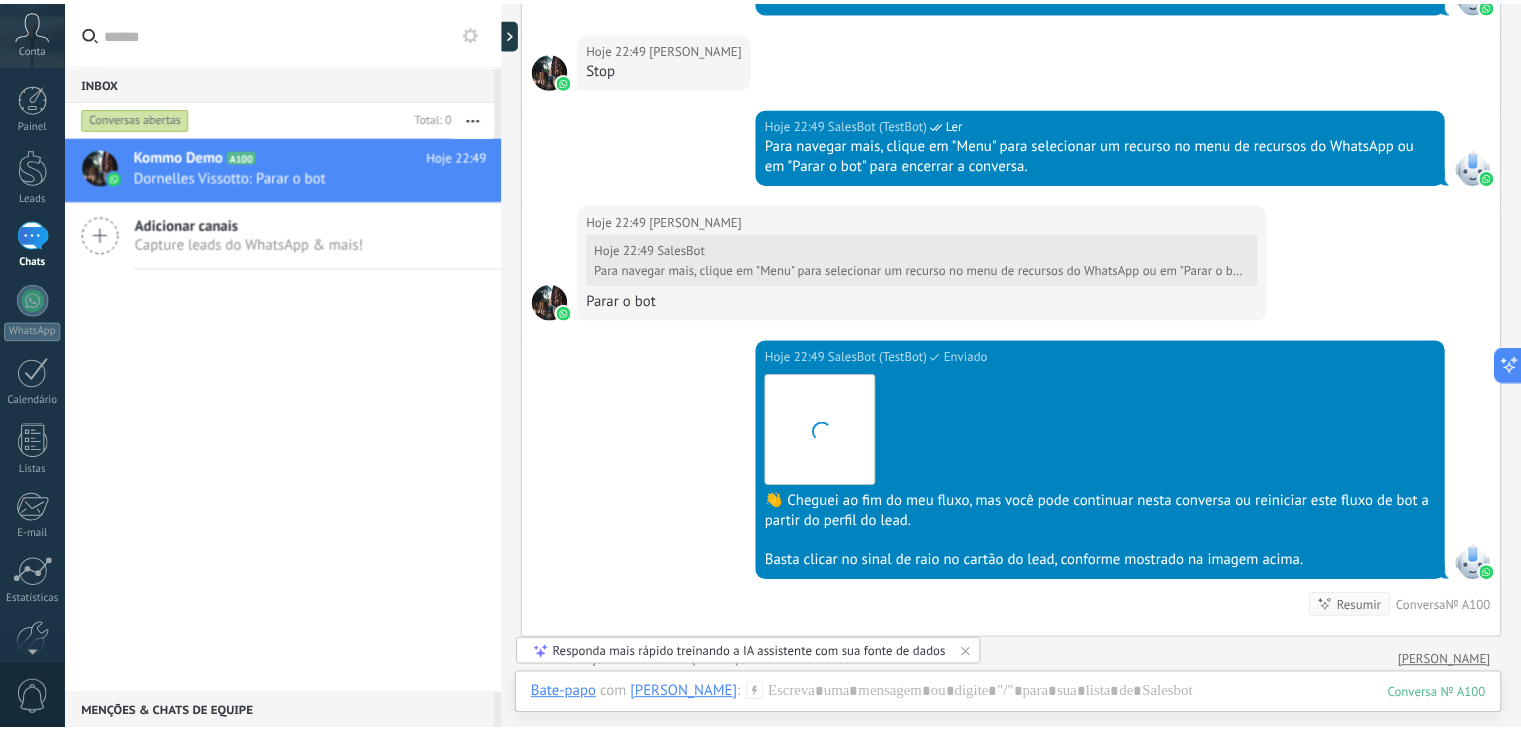 scroll, scrollTop: 3681, scrollLeft: 0, axis: vertical 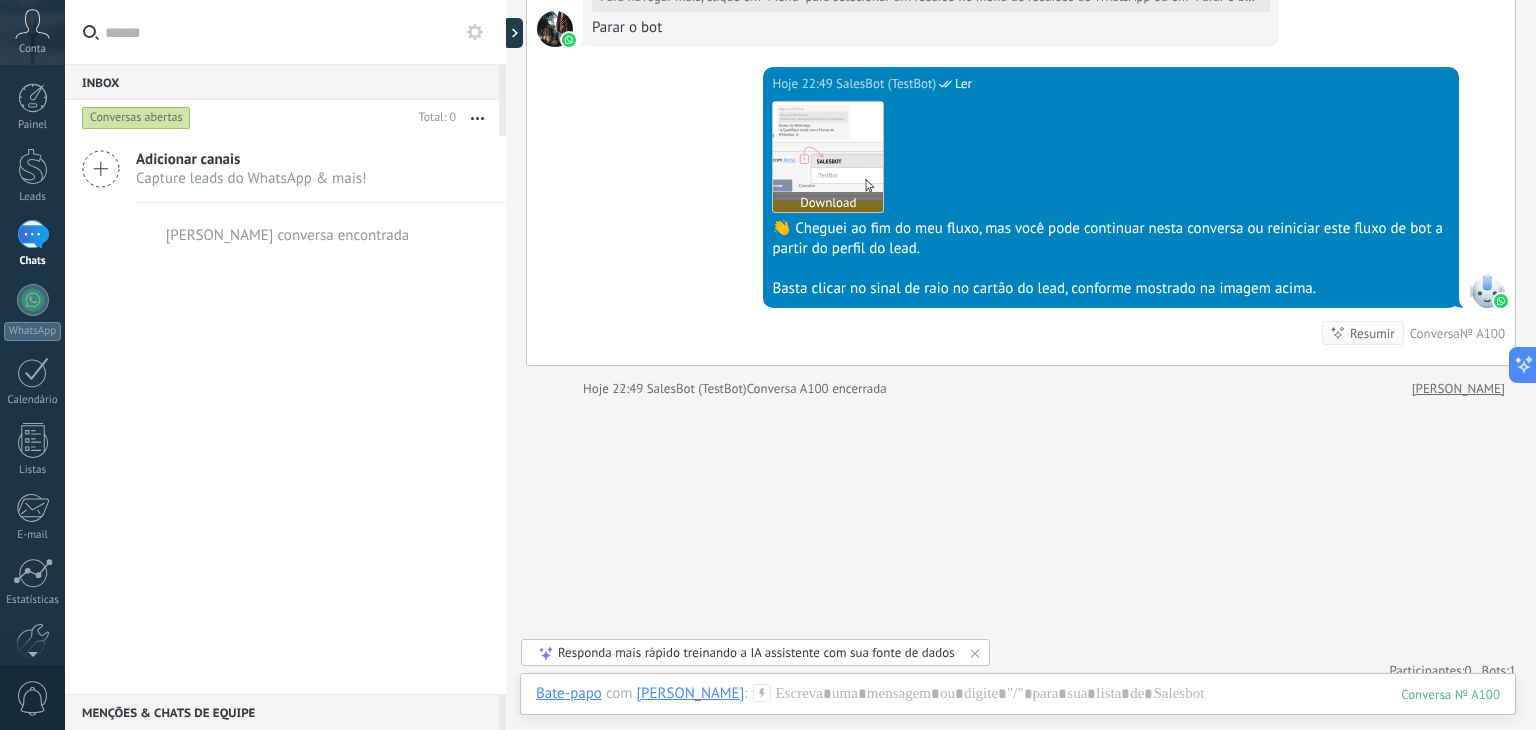 click at bounding box center (828, 157) 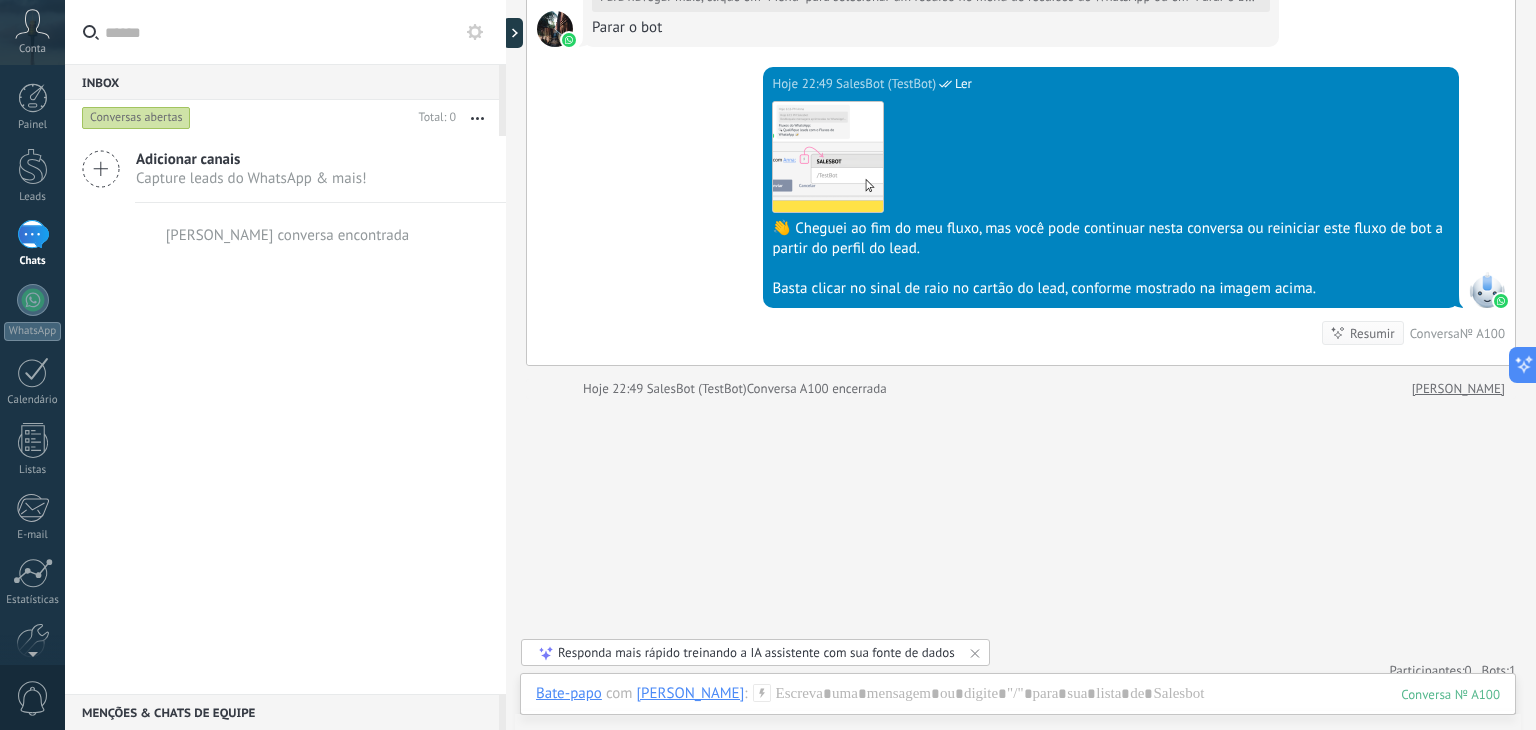 click 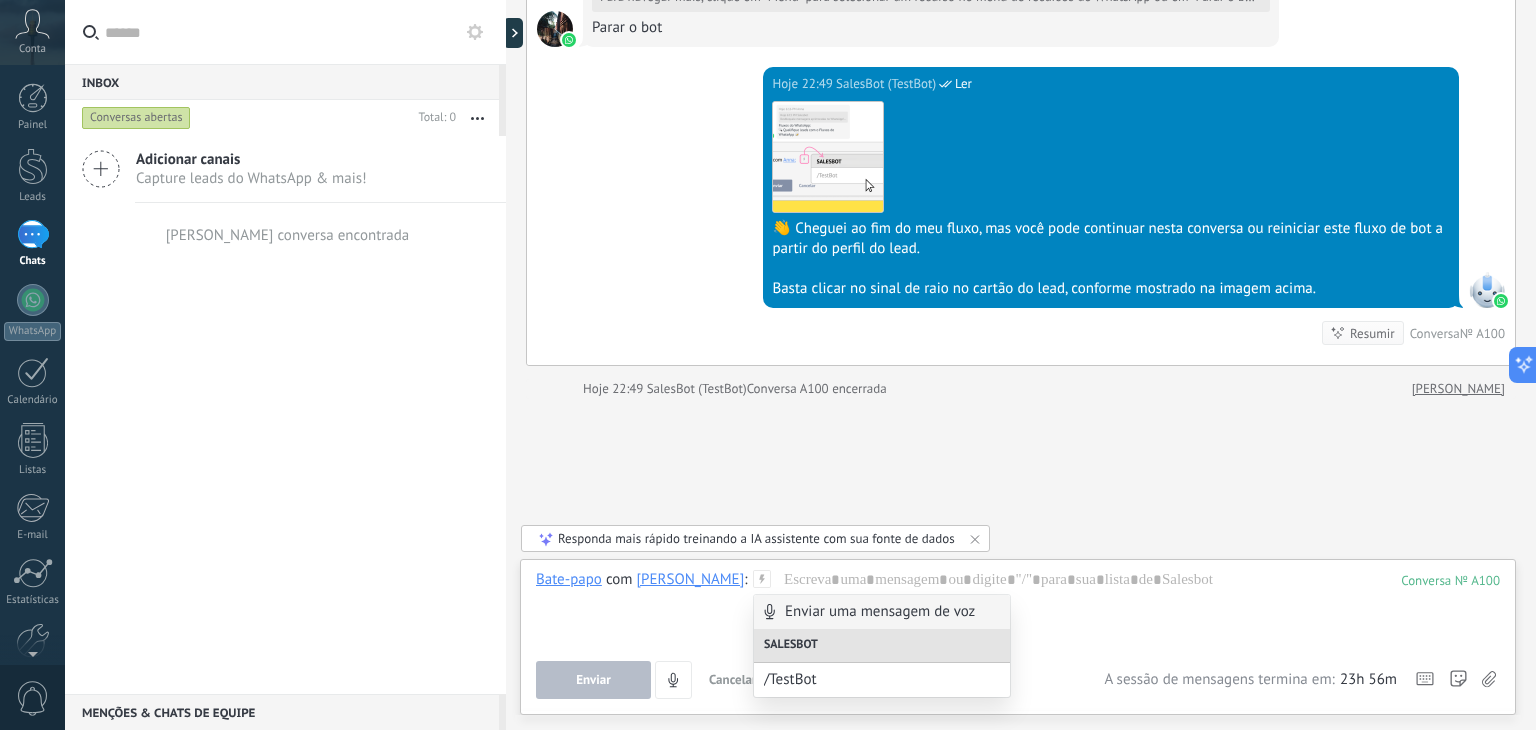 click on "Buscar Carregar mais Hoje Hoje Criar:  2  eventos   Expandir Hoje 22:46 Dornelles Vissotto  Olá! Estou pronto para testar o WhatsApp na Kommo. Meu código de verificação é TeOVwM Conversa  № A100 Hoje 22:46 Robô  O valor do campo «Nome»  está definido para «Kommo Demo» Hoje 22:46 Robô  O valor do campo «Telefone»  está definido para «[PHONE_NUMBER]» Dornelles Vissotto Dornelles Vissotto  Hoje 22:46 SalesBot (TestBot)  Ler Download Olá! Estou pronto para testar a API de Nuvem do WhatsApp e receber respostas do número de teste. Hoje 22:46 SalesBot (TestBot)  Ler Download 💡Para começar, vamos esclarecer como funciona:   💻 Kommo = A visão do agente – O perfil do lead representa a perspectiva do agente. 📱 Mobile = A visão do cliente – O celular representa o cliente. Agora, você está pronto para conferir os novos recursos do WhatsApp! Clique no botão "Entendi!" para continuar. Hoje 22:47 SalesBot (TestBot)  Ler Download Hoje 22:47 SalesBot (TestBot)  Ler Download" at bounding box center [1021, -1467] 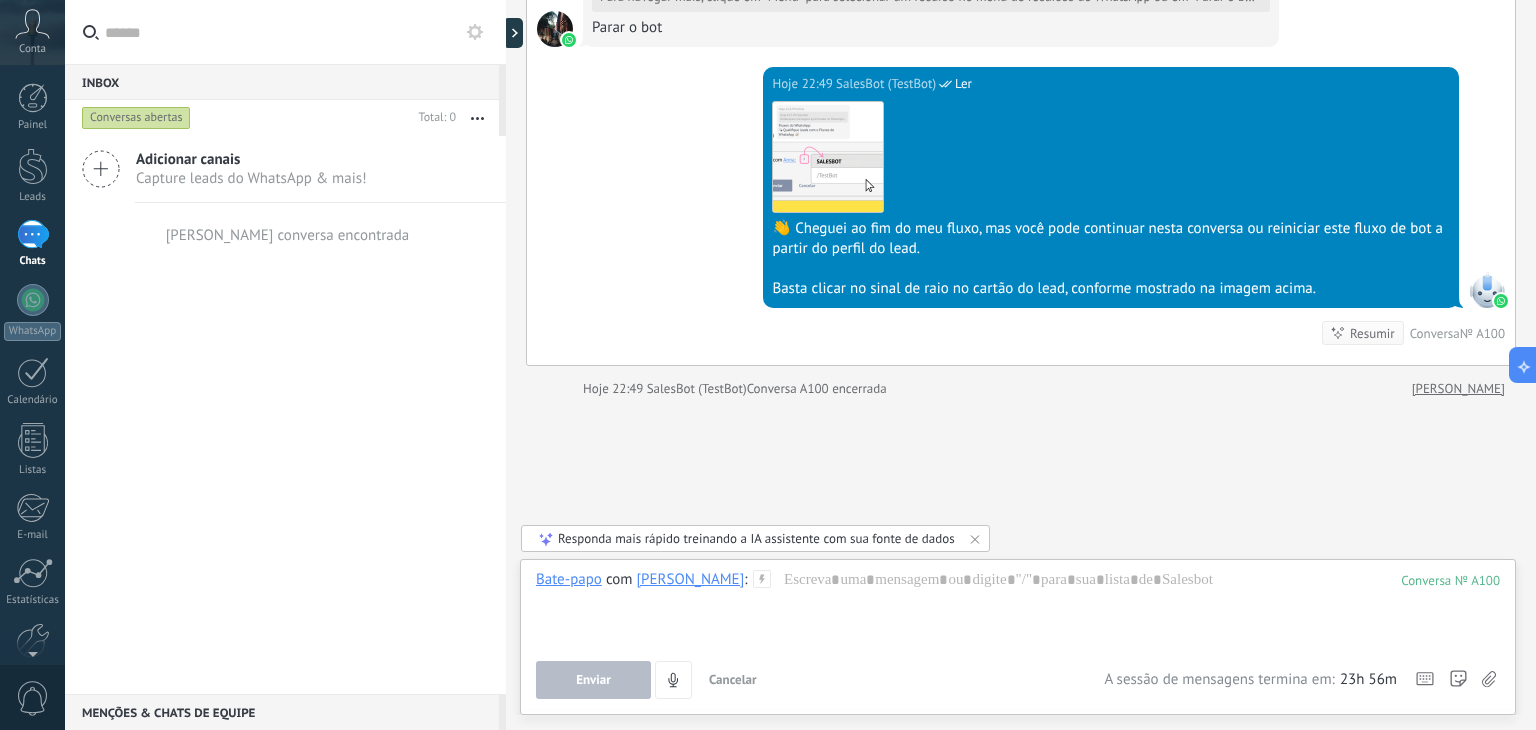 click 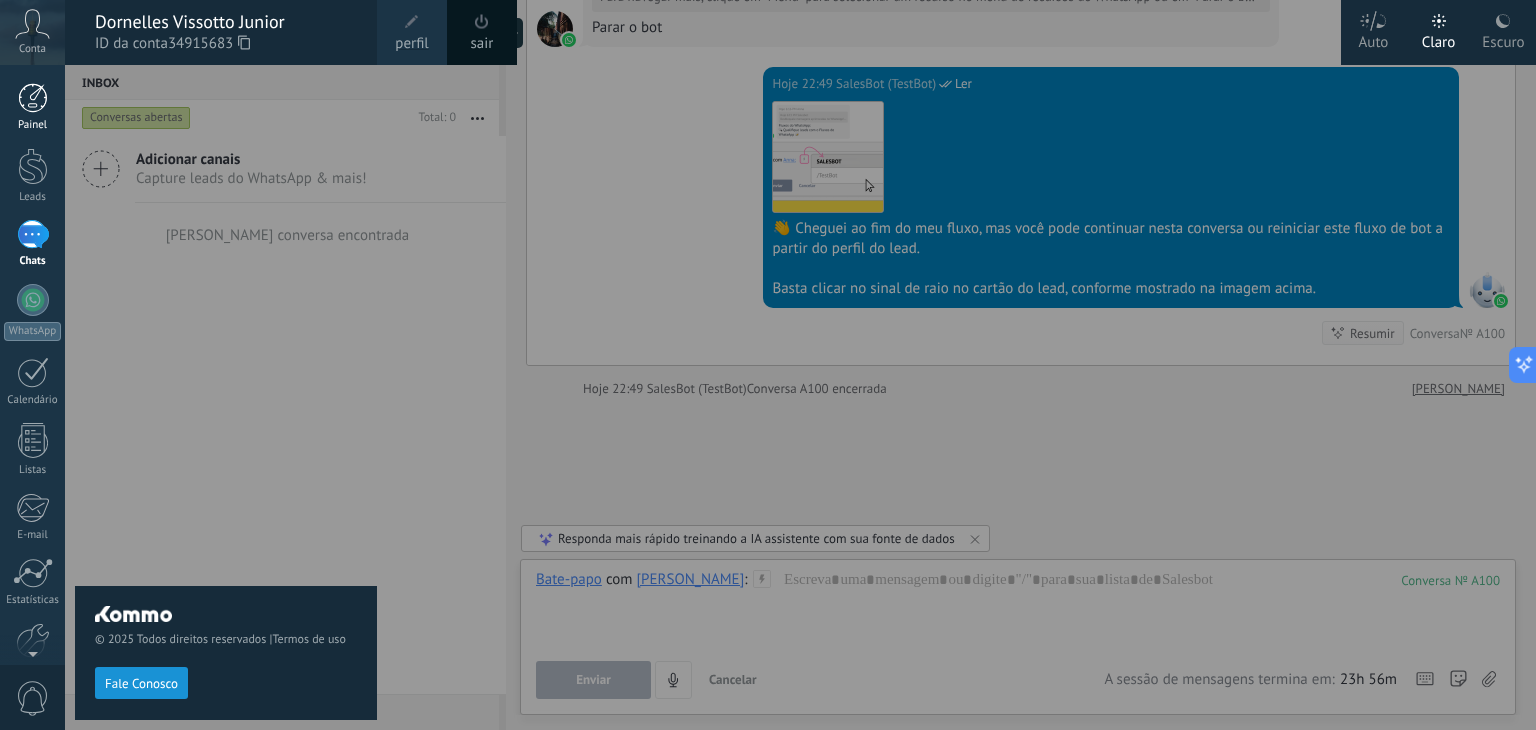 click at bounding box center (33, 98) 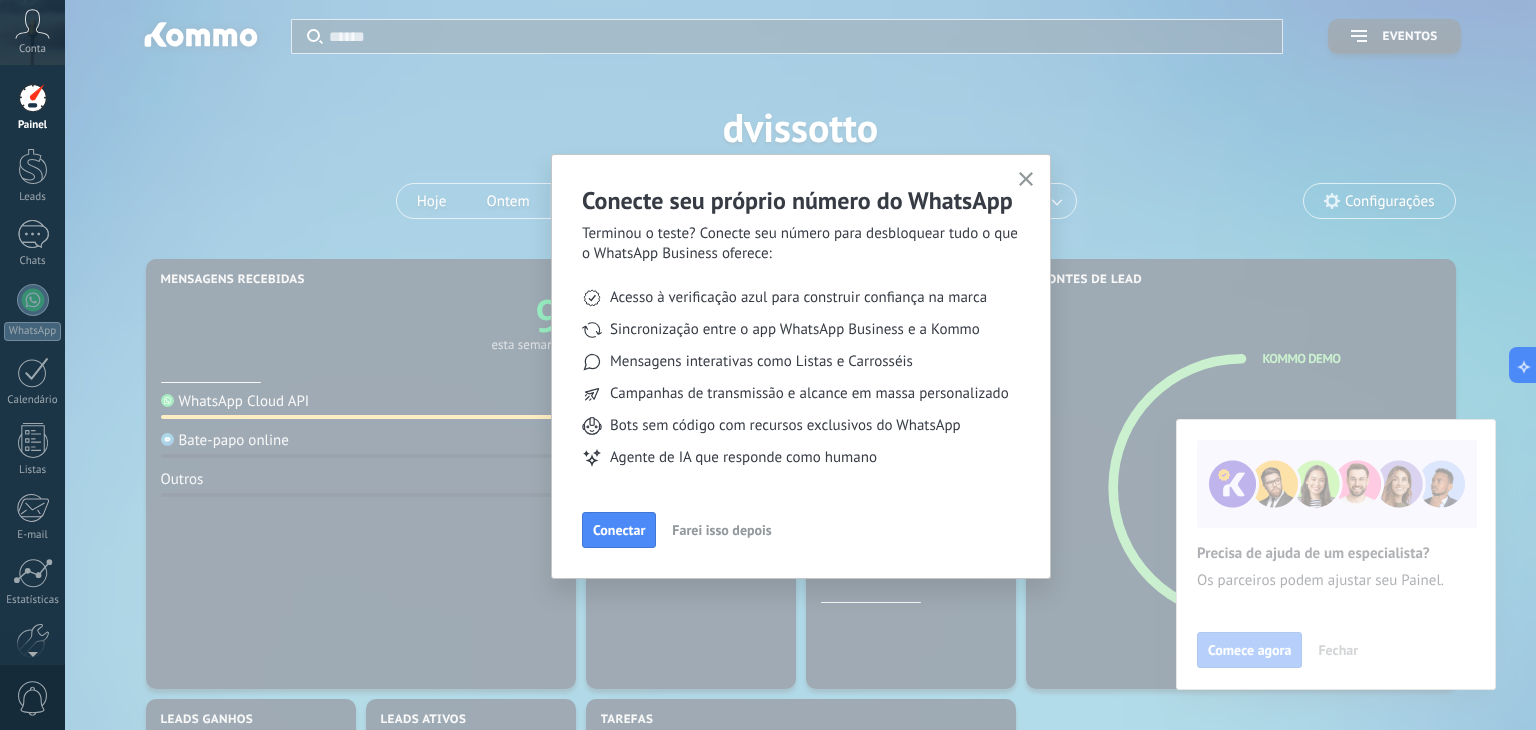 click 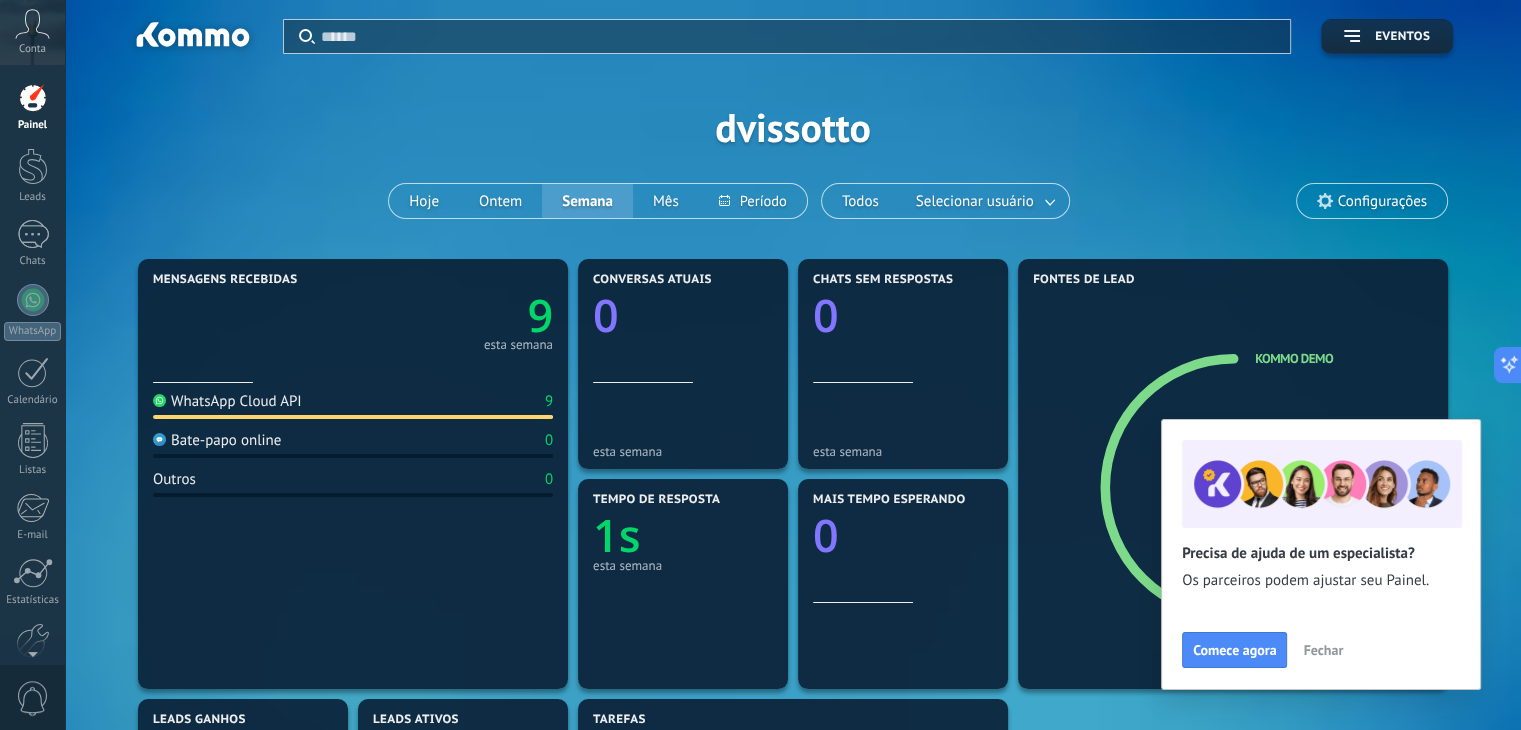 click on "Fechar" at bounding box center [1323, 650] 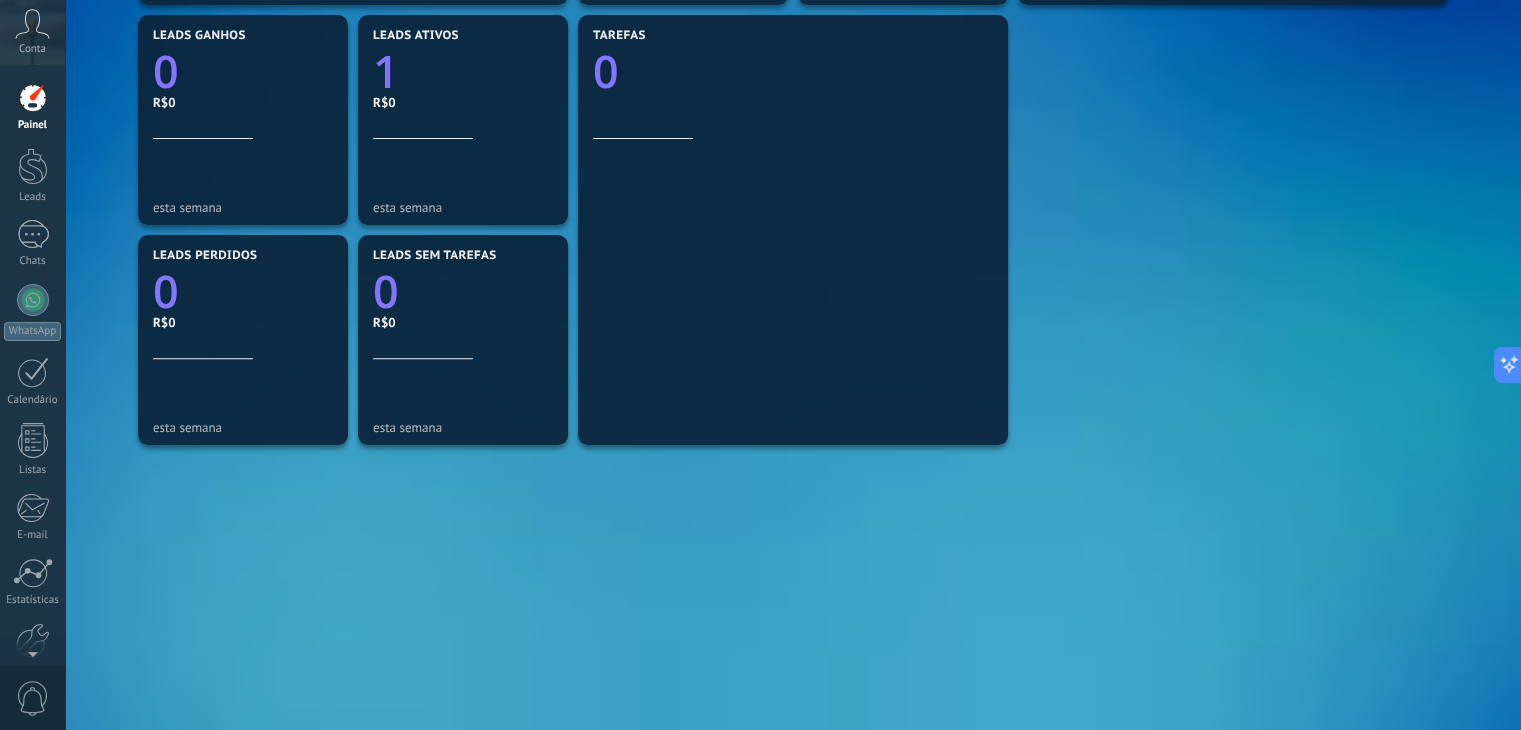 scroll, scrollTop: 683, scrollLeft: 0, axis: vertical 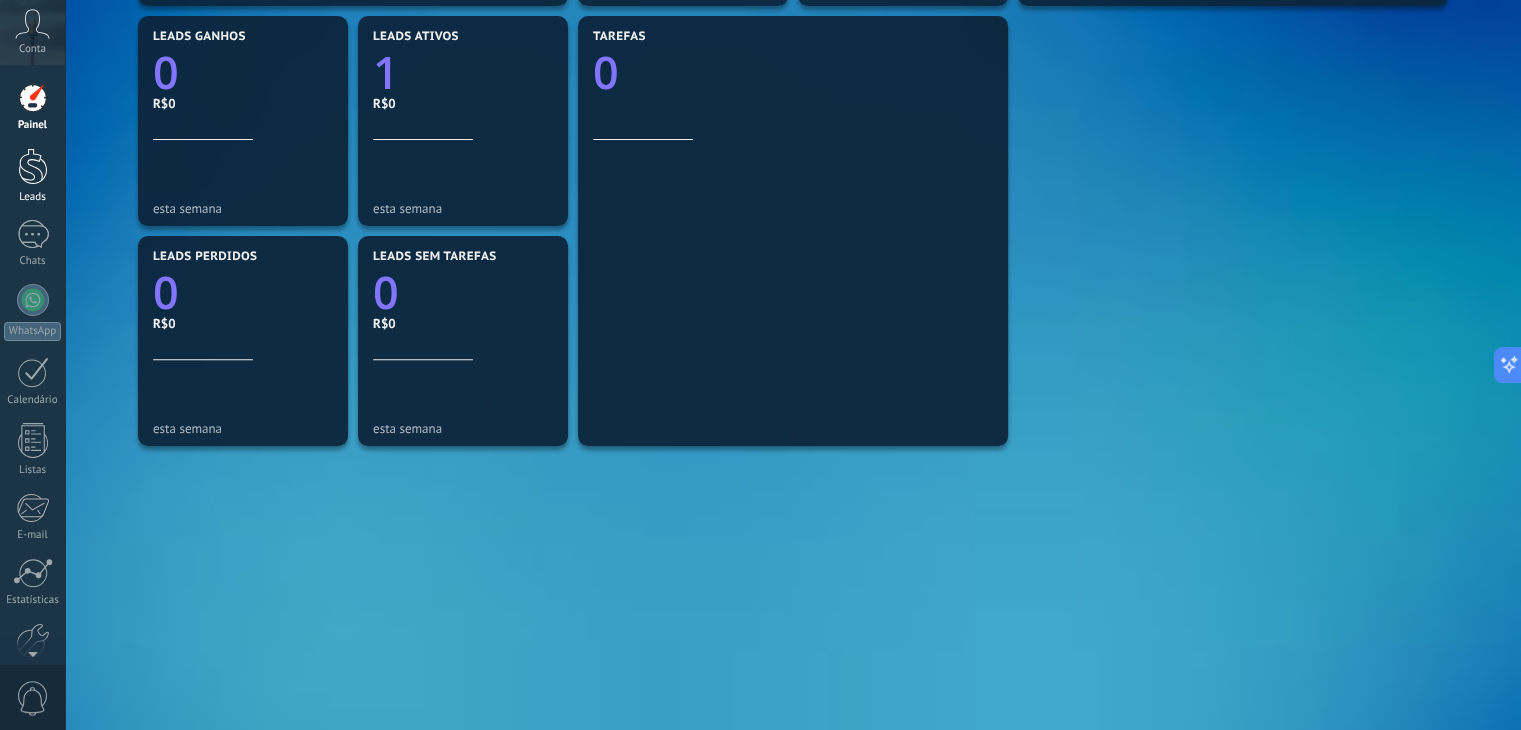 click at bounding box center [33, 166] 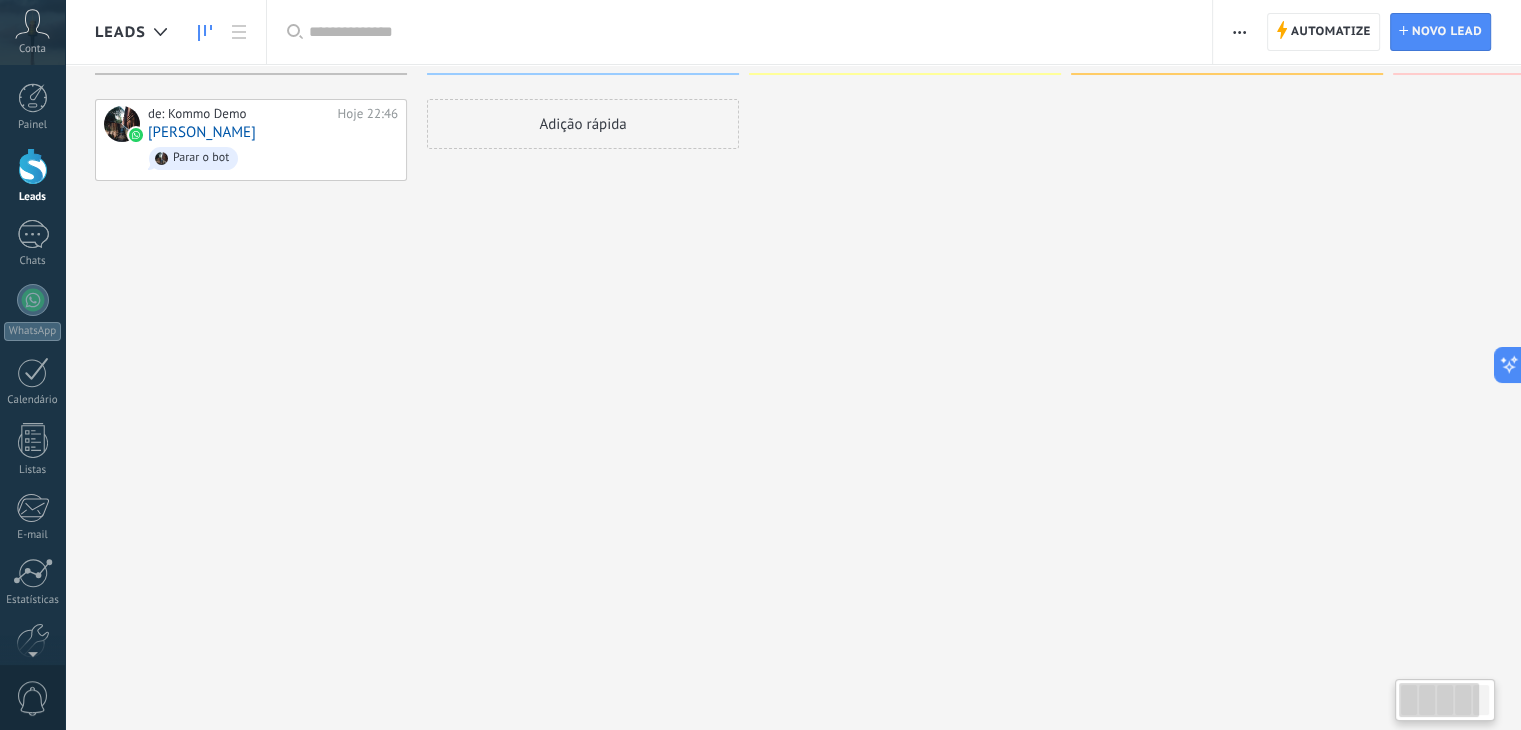 scroll, scrollTop: 0, scrollLeft: 0, axis: both 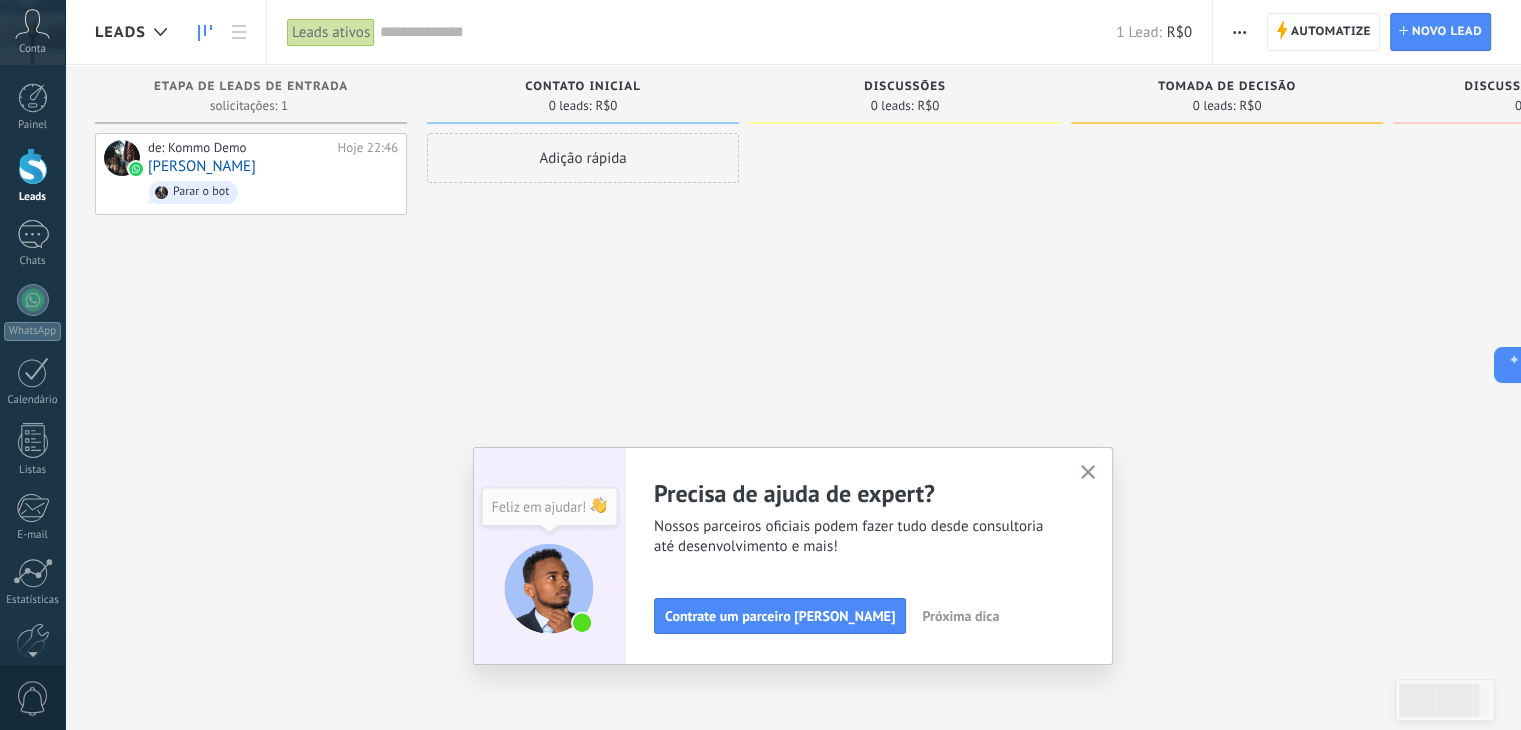 click on "Contrate um parceiro [PERSON_NAME]" at bounding box center (780, 616) 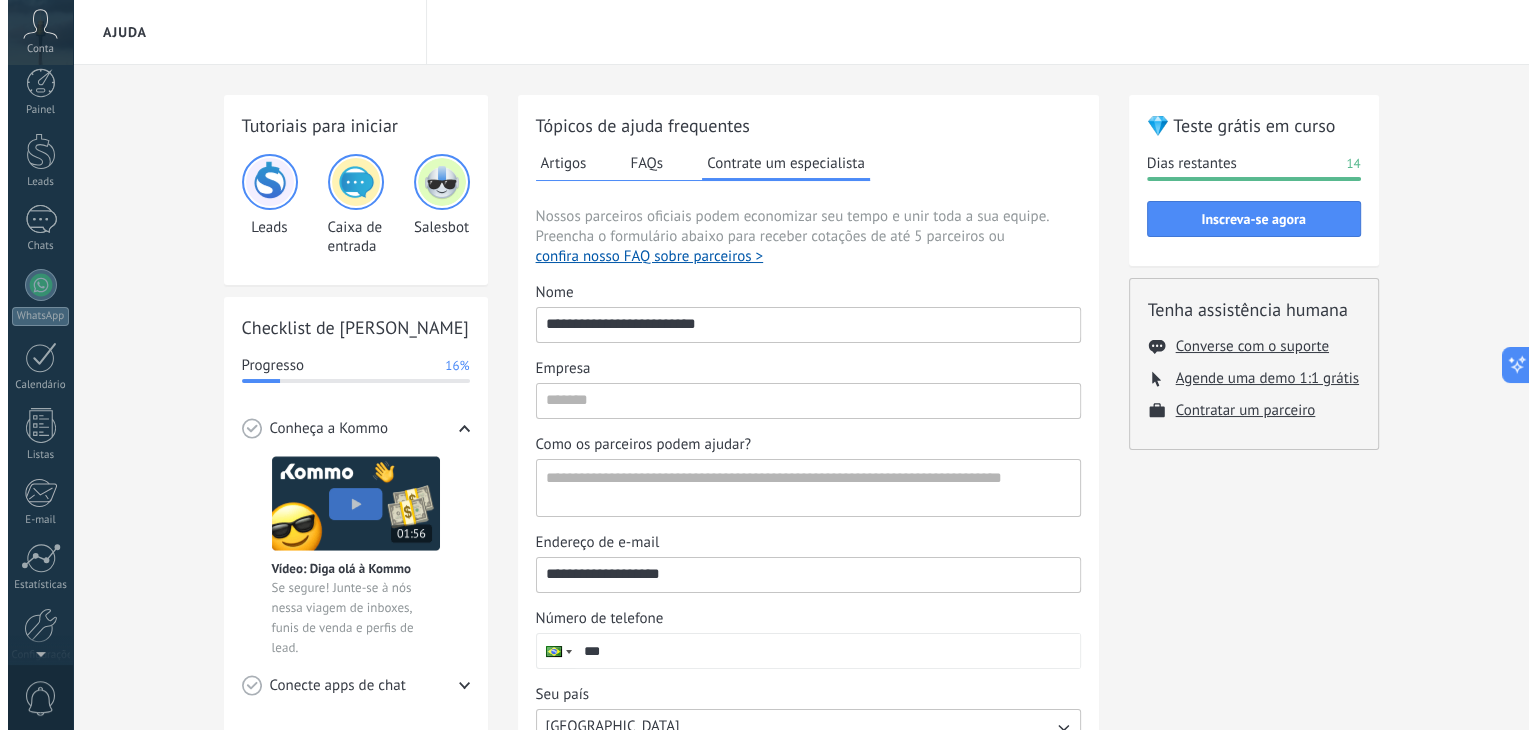 scroll, scrollTop: 0, scrollLeft: 0, axis: both 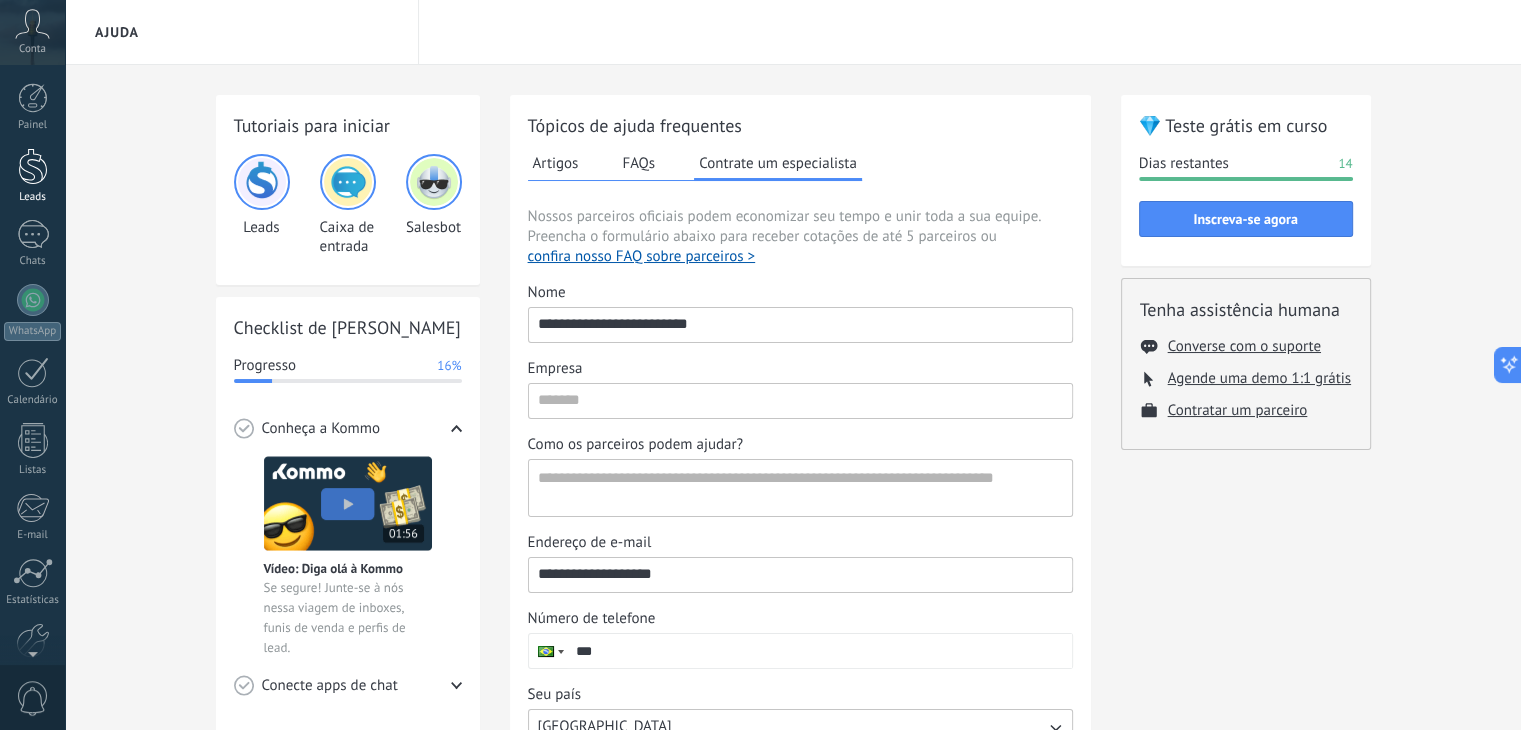click at bounding box center (33, 166) 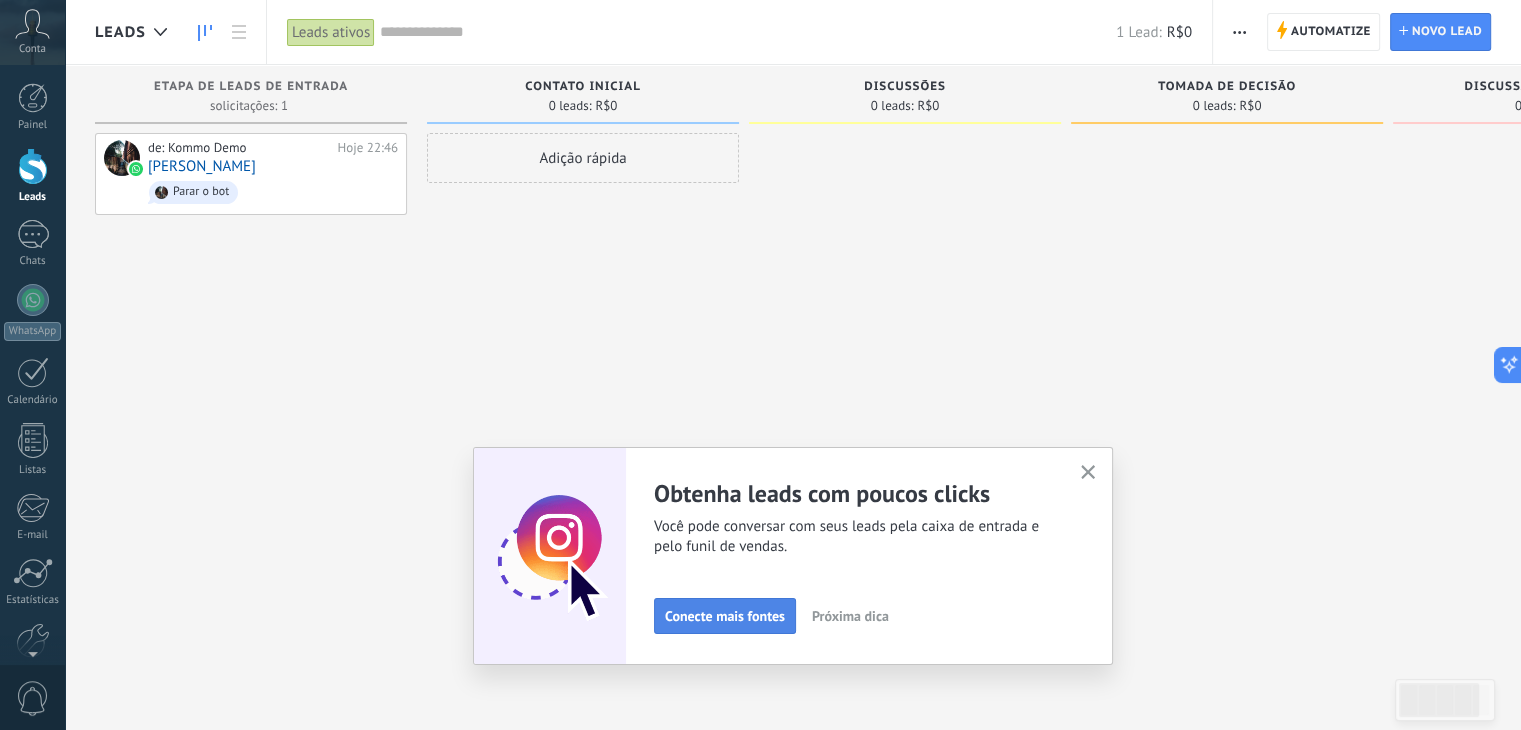 click on "Conecte mais fontes" at bounding box center (725, 616) 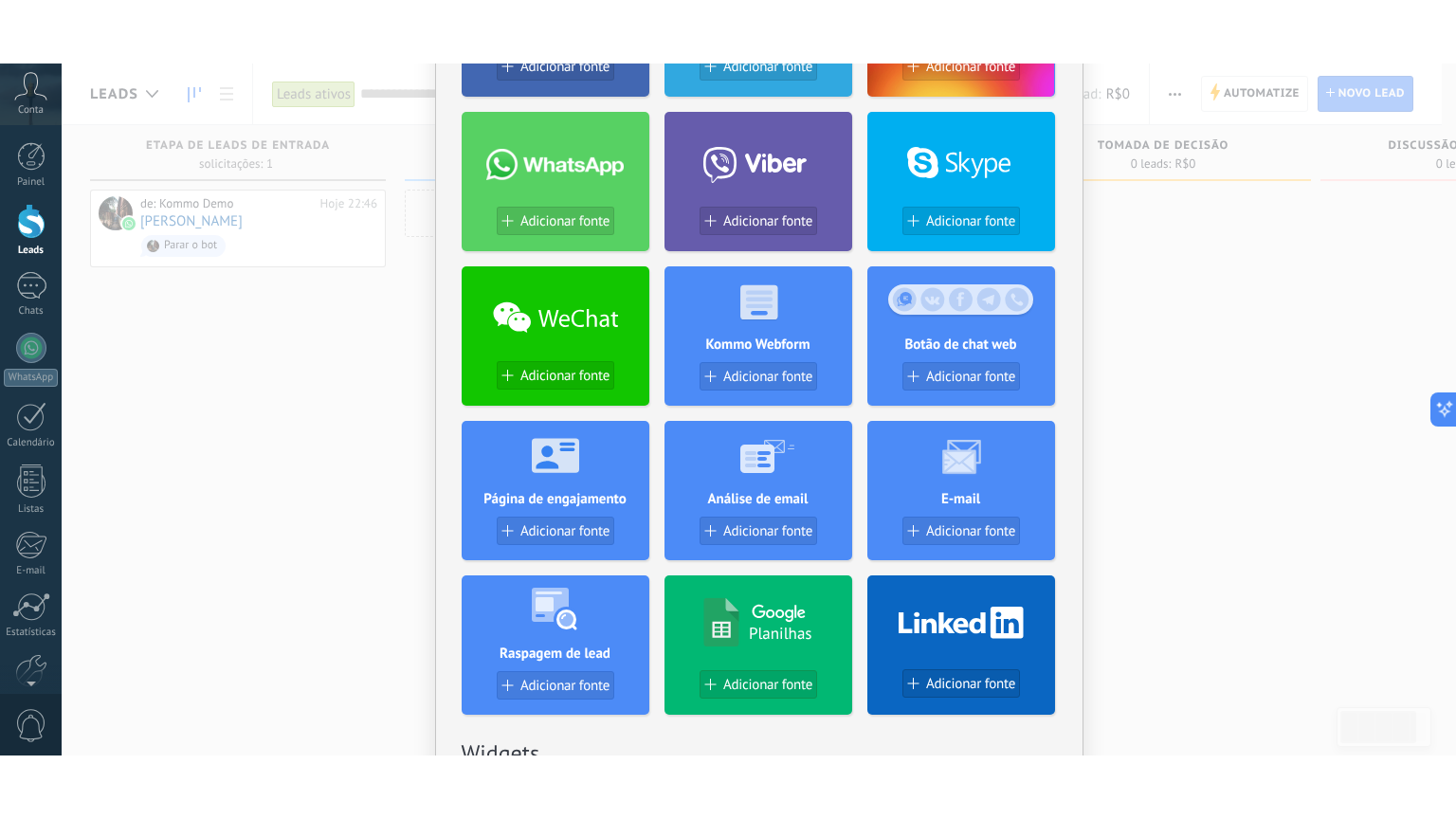 scroll, scrollTop: 0, scrollLeft: 0, axis: both 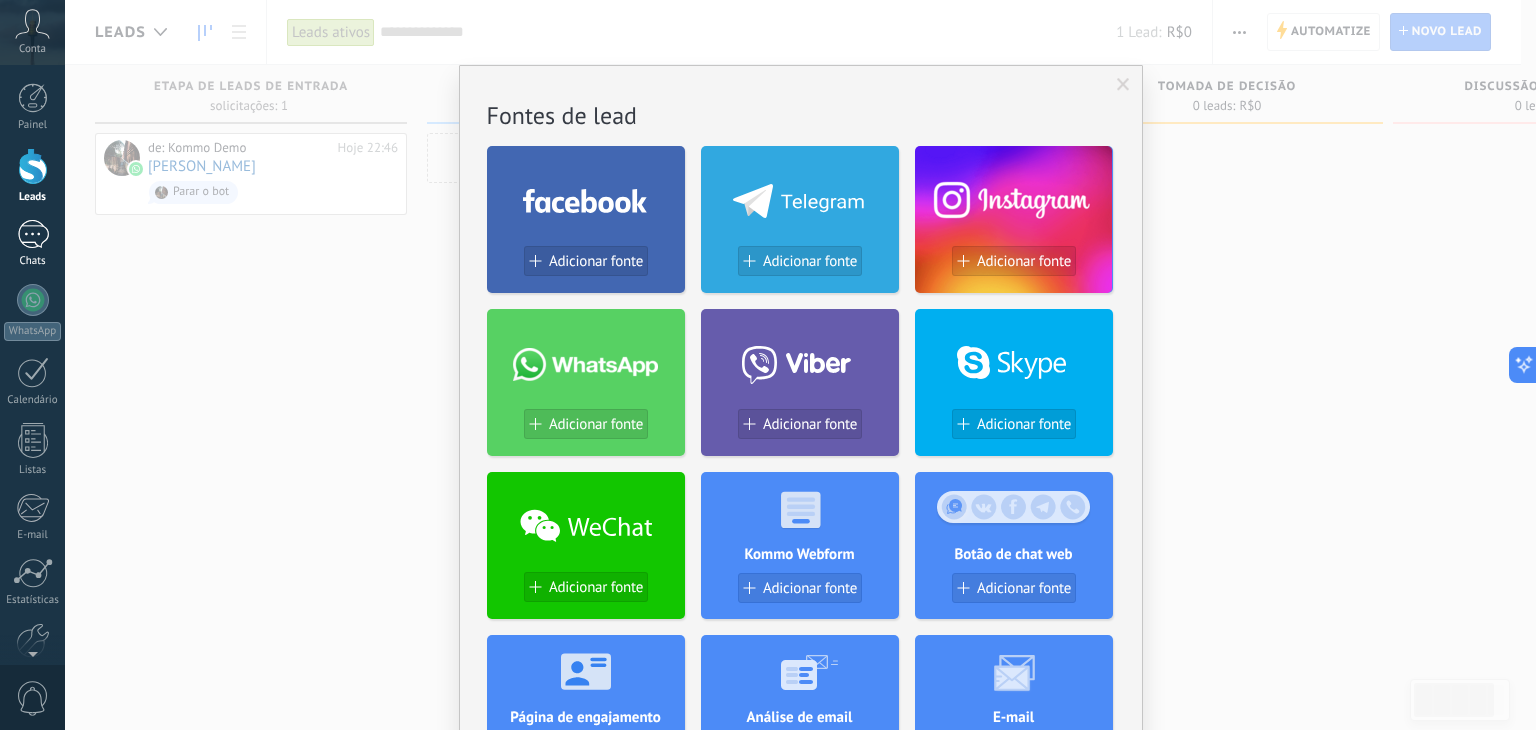 click on "1" at bounding box center (33, 234) 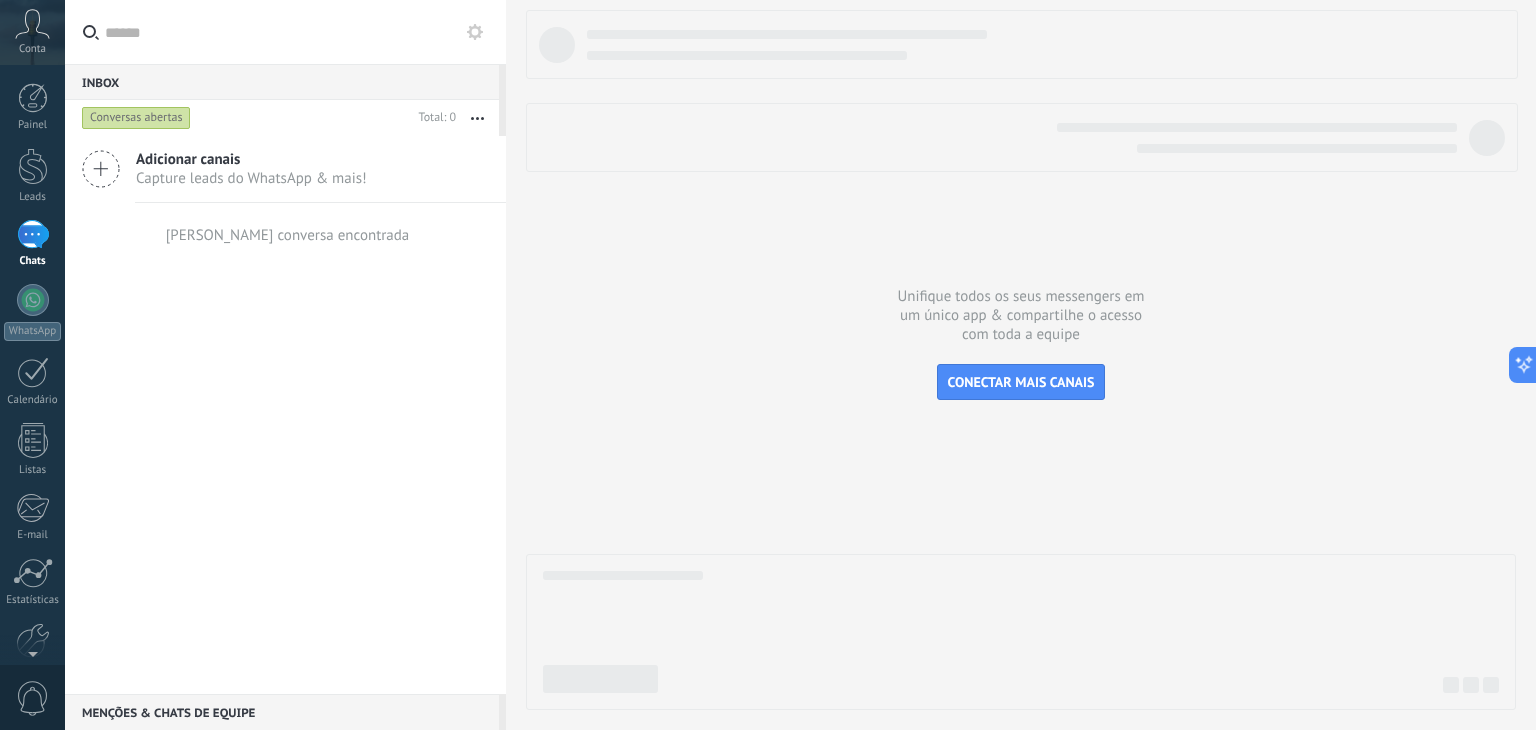 click on "Conversas abertas" at bounding box center [136, 118] 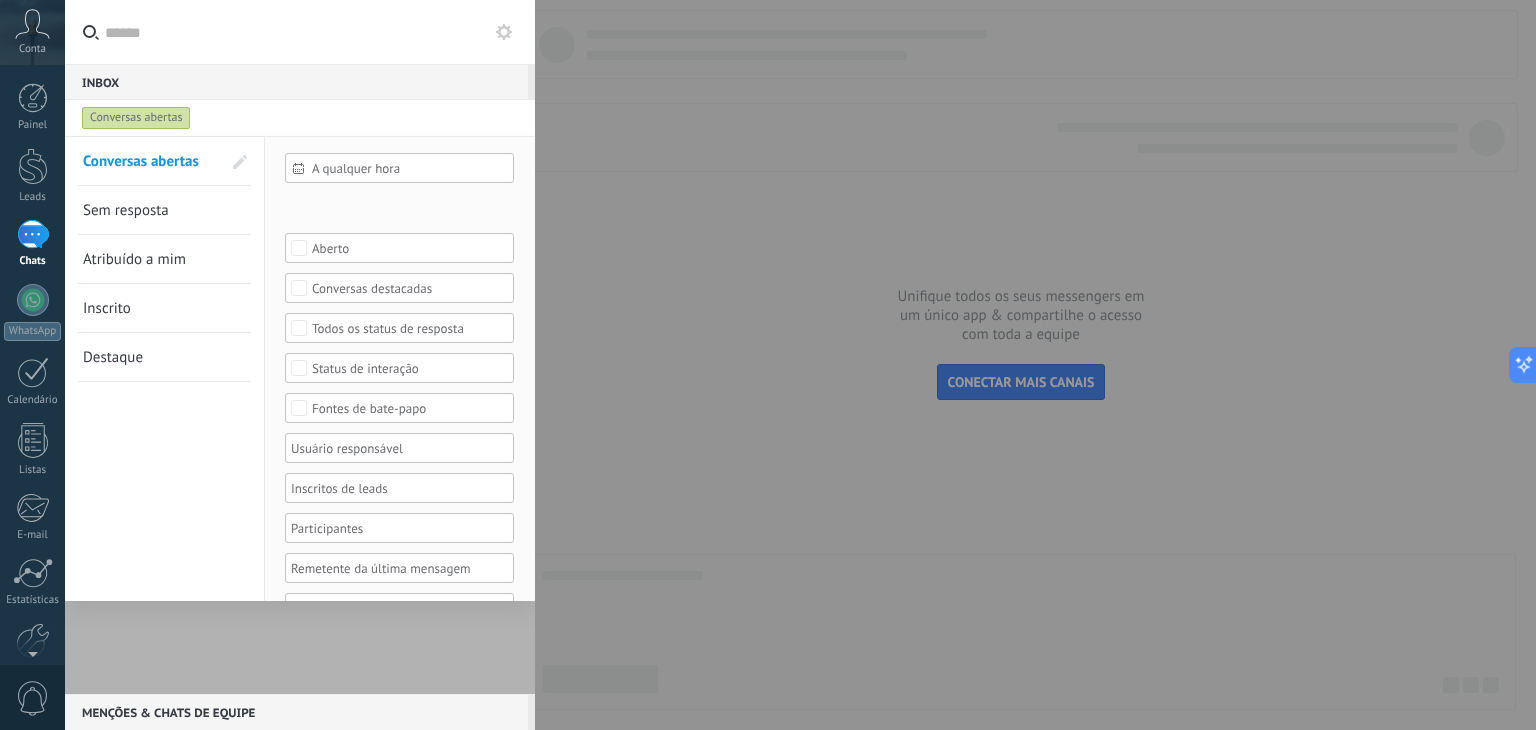 click at bounding box center [768, 365] 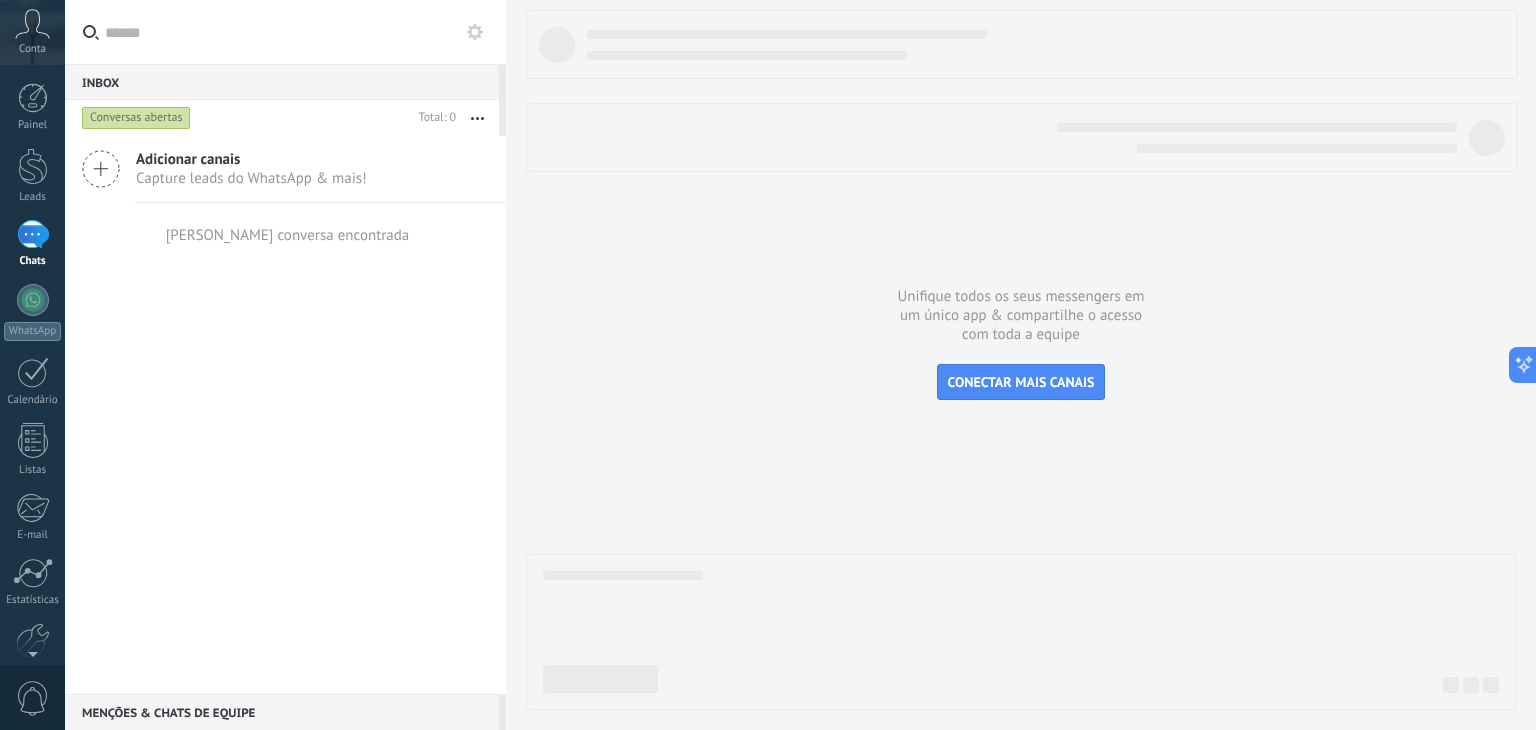 click on "Inbox 0" at bounding box center [282, 82] 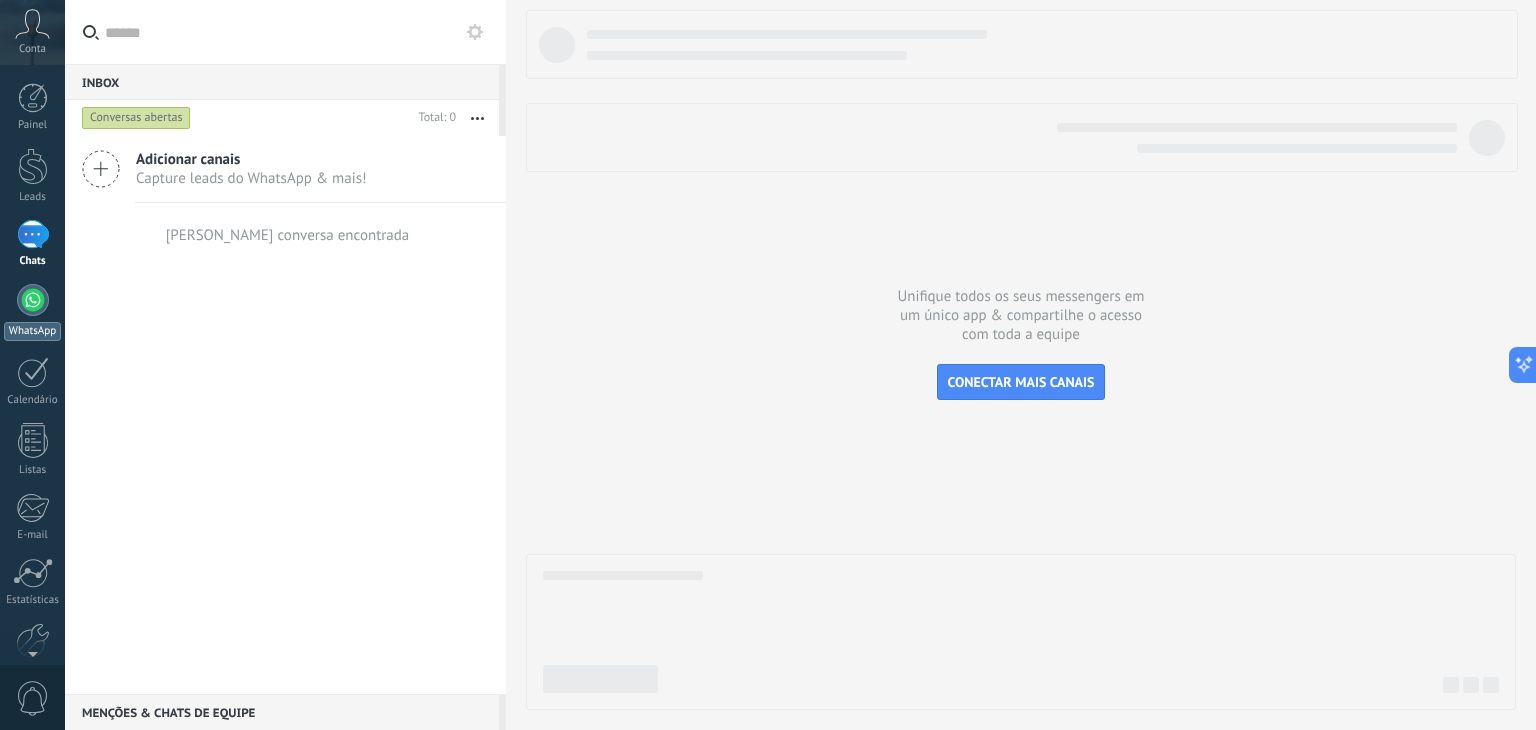click at bounding box center (33, 300) 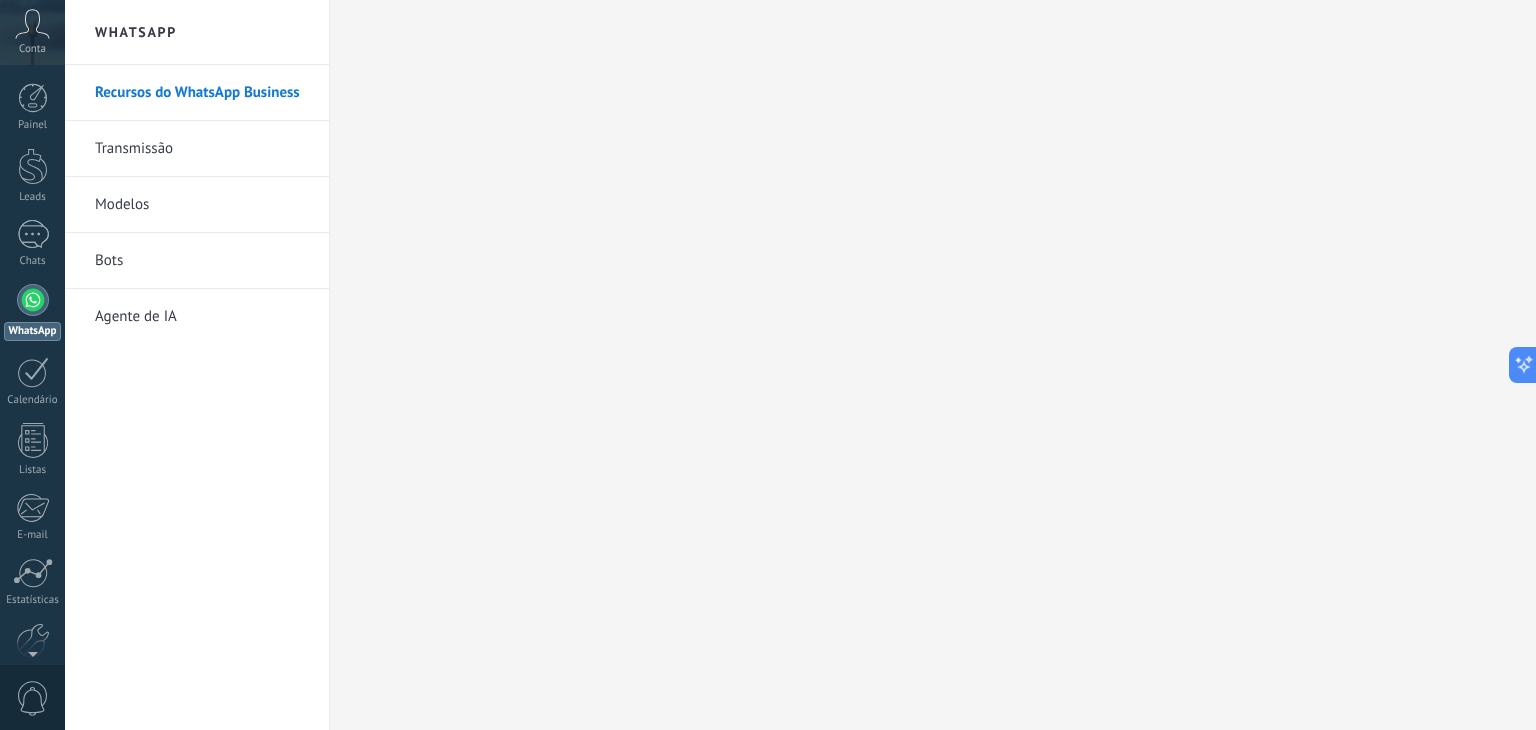 click on "Agente de IA" at bounding box center (202, 317) 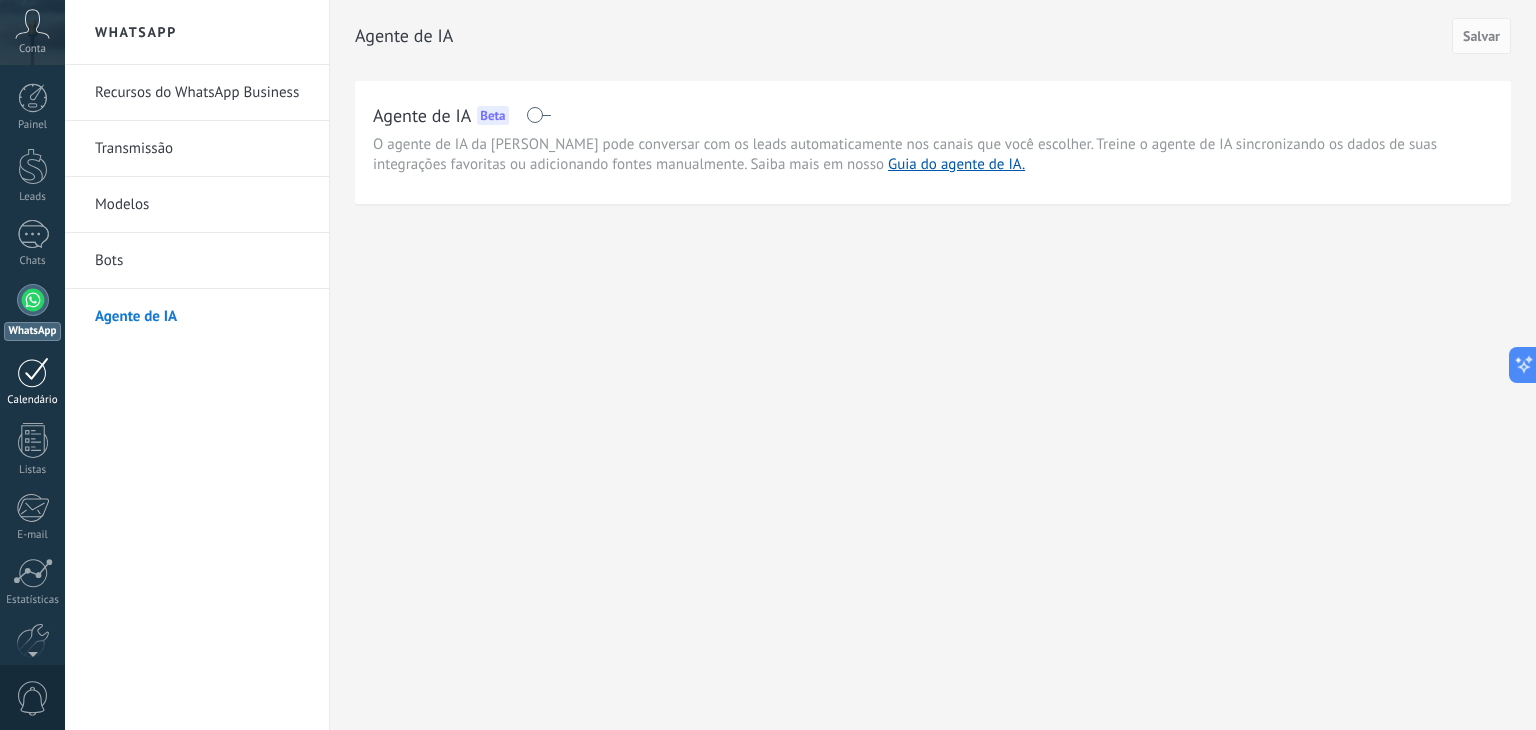click at bounding box center (33, 372) 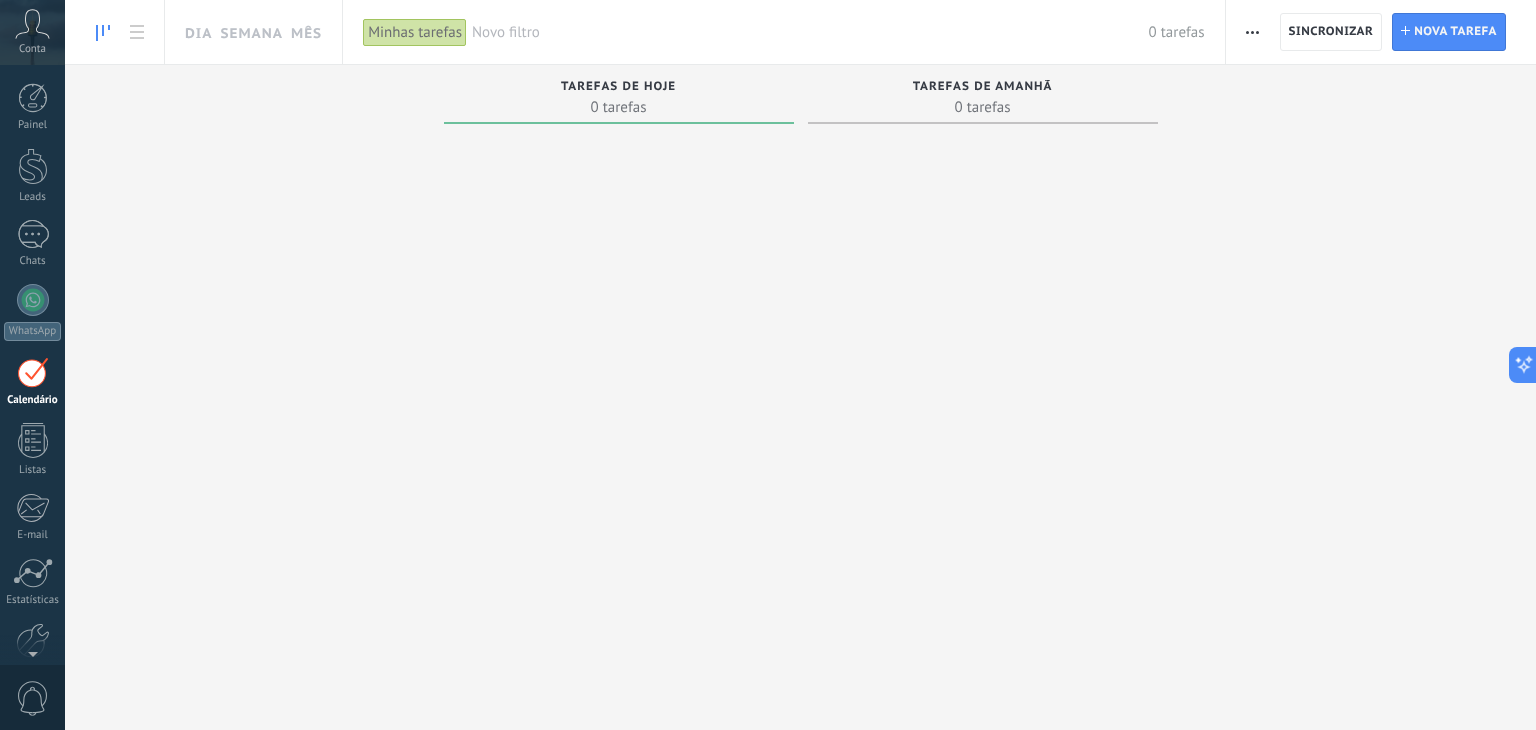 click on "Drop here to send to Sider Hi, How can I assist you [DATE]? Full Screen Chat Deep Research My Highlights Stop generating Kommo: Kommo Demo, dvissotto Summarize                                                   Sider Fusion No plugins Think (R1) Search Press  Enter  to submit Log in Chat Record Write Translate More" at bounding box center [1535, 365] 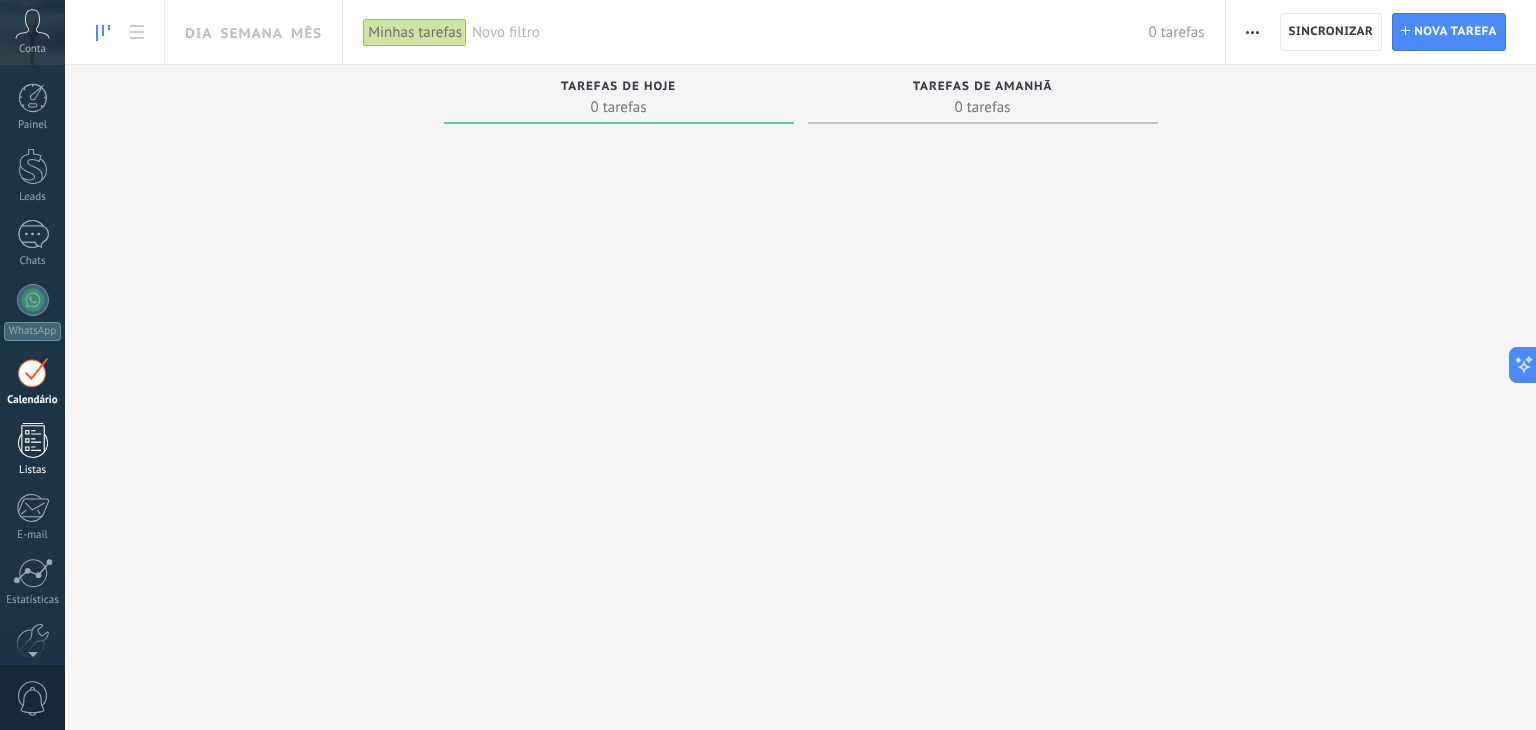 type on "**********" 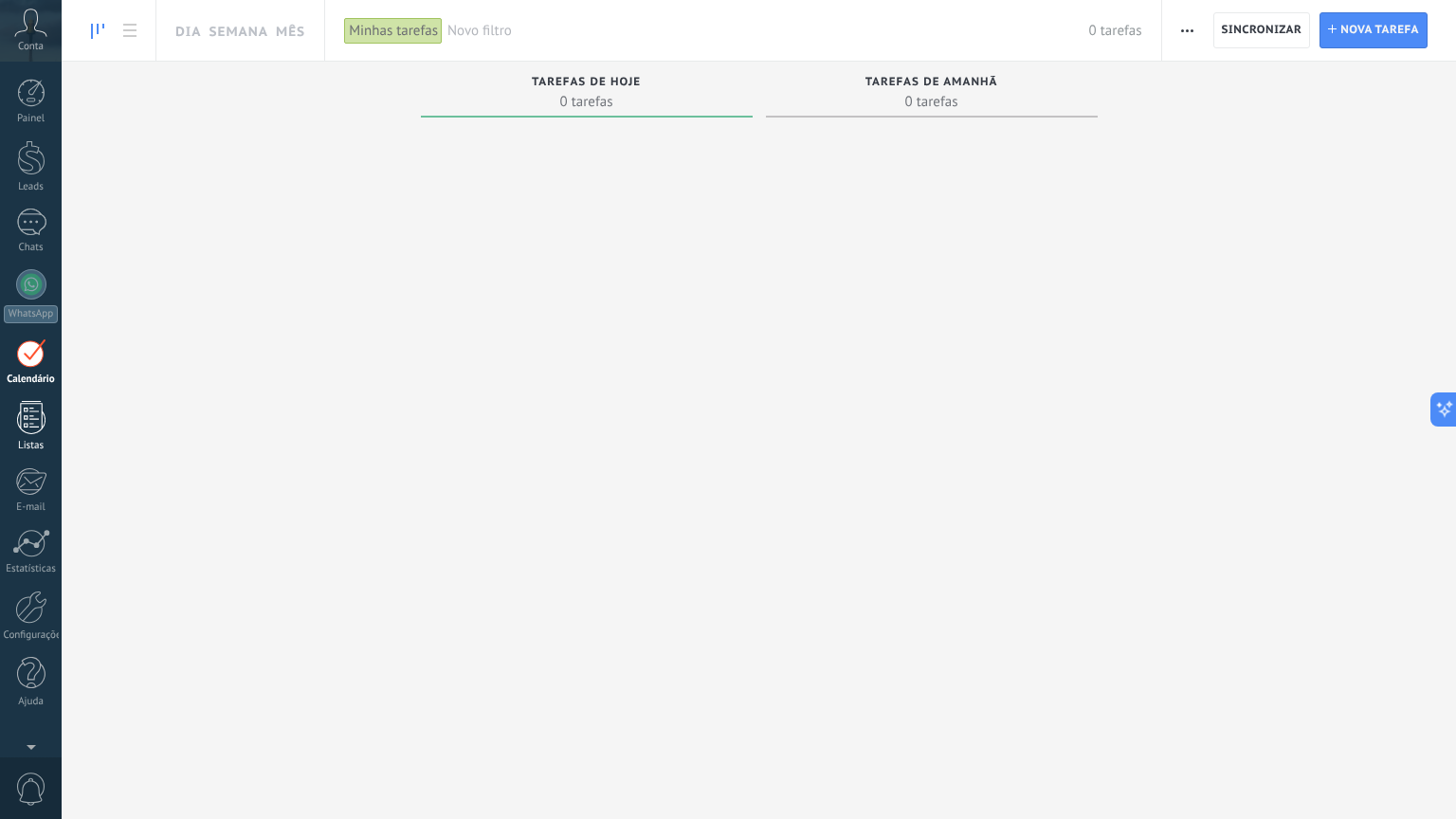 scroll, scrollTop: 27, scrollLeft: 0, axis: vertical 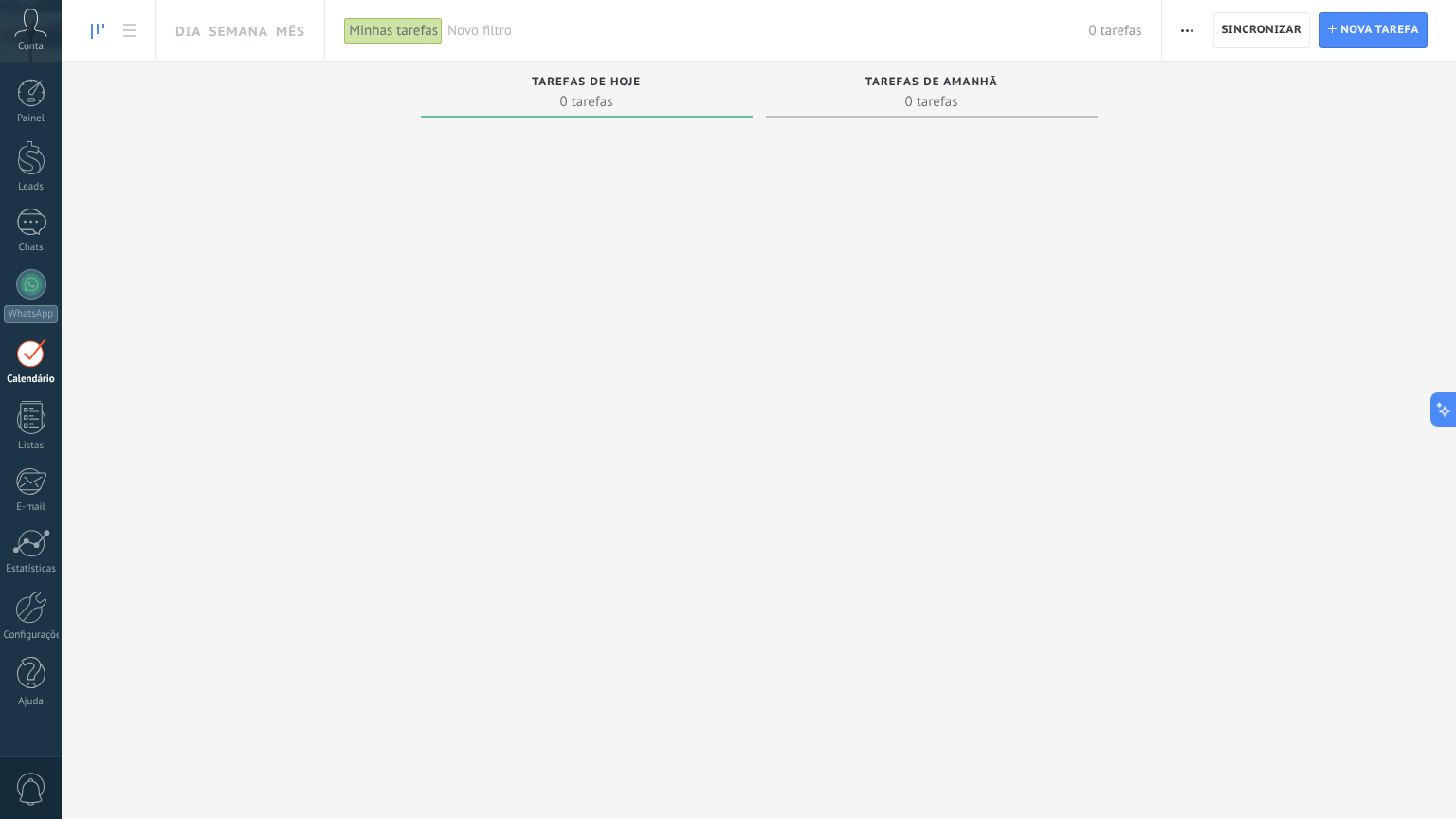 click 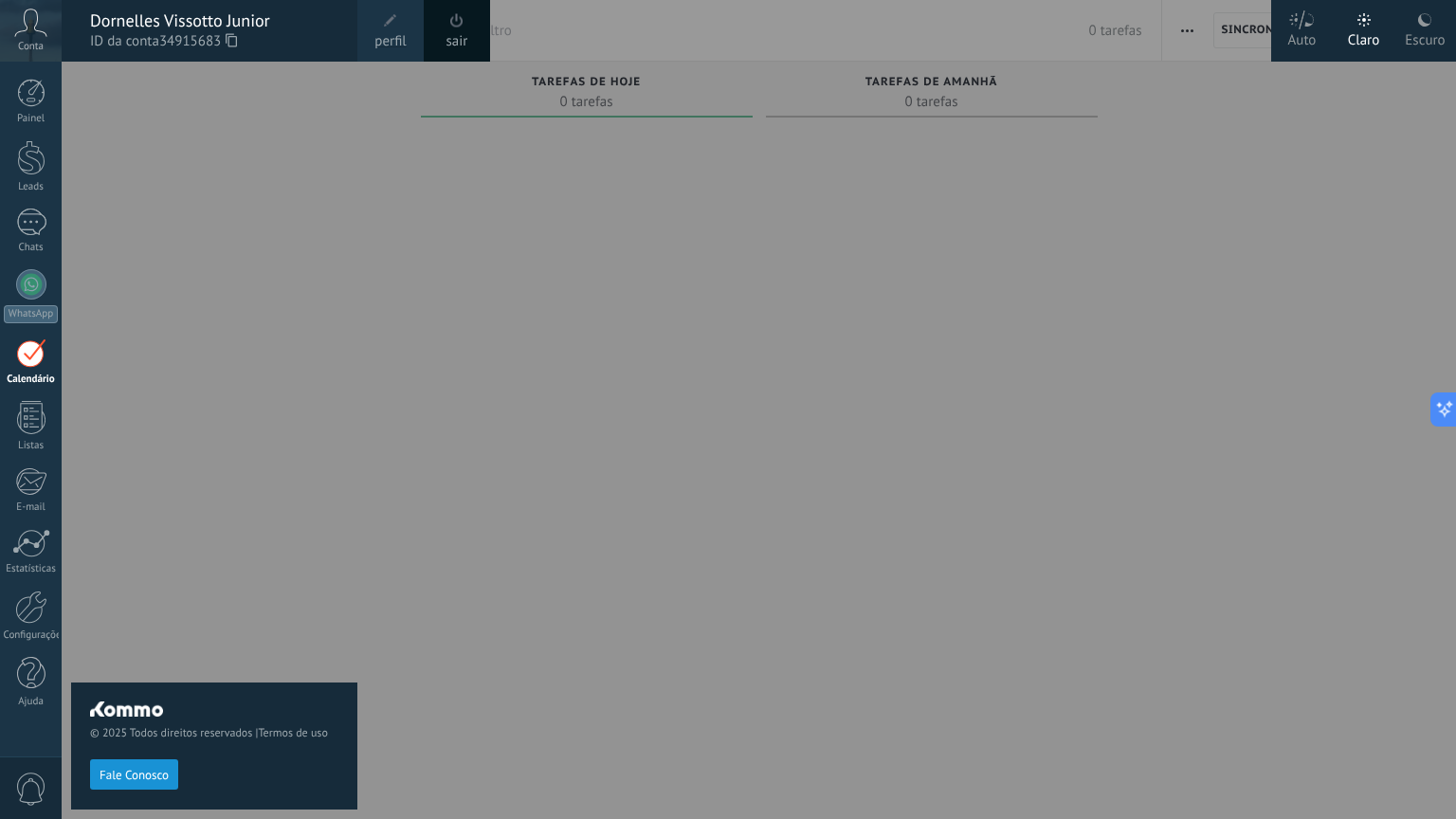 click at bounding box center (457, 21) 